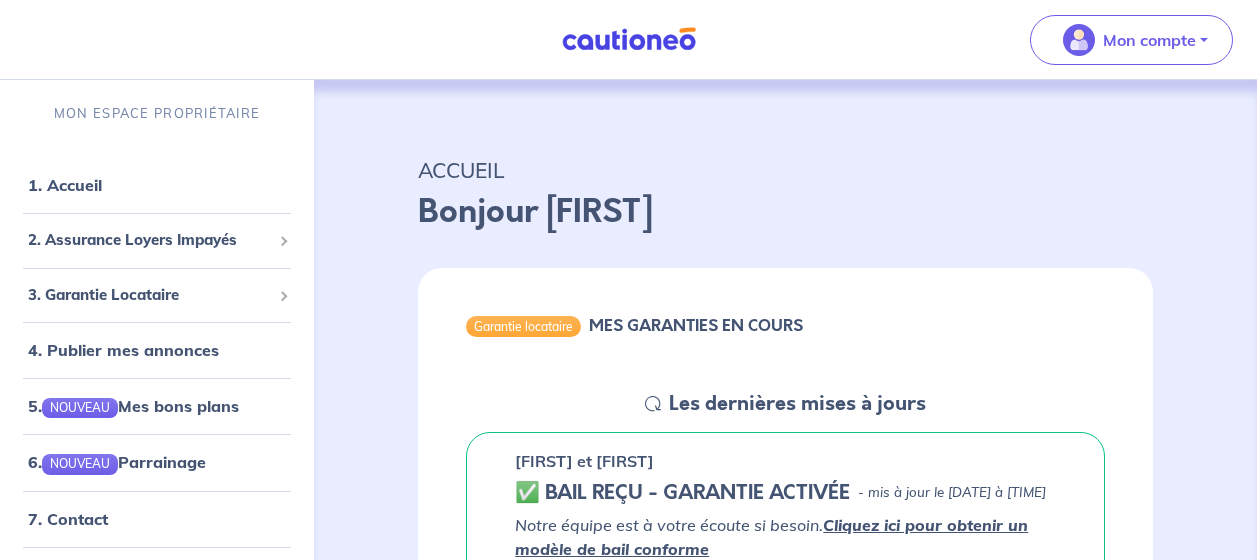 scroll, scrollTop: 0, scrollLeft: 0, axis: both 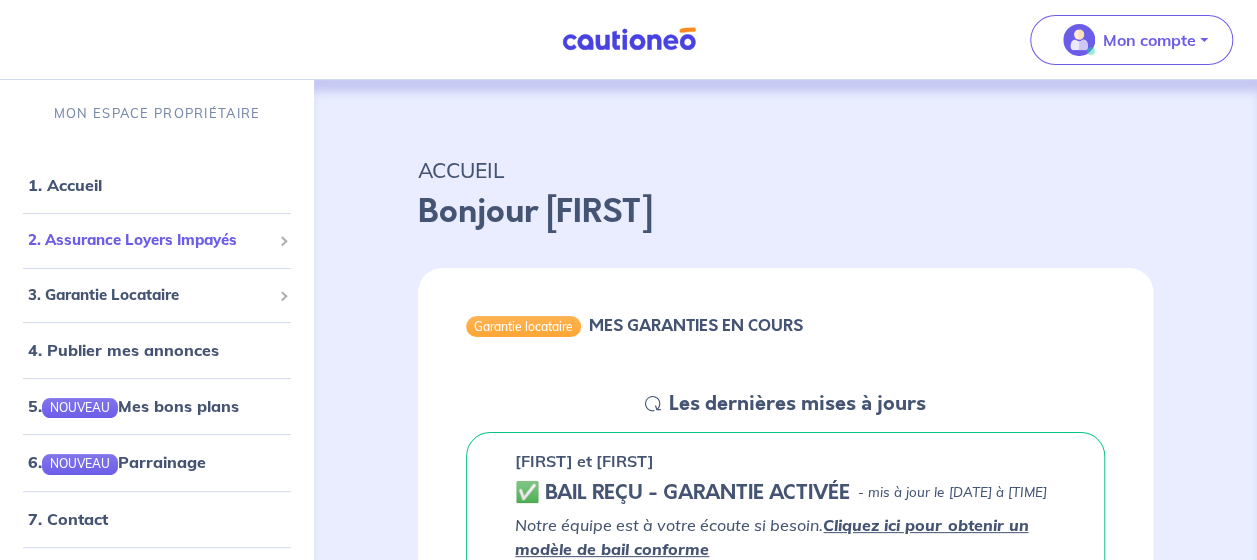 click on "2. Assurance Loyers Impayés" at bounding box center [149, 240] 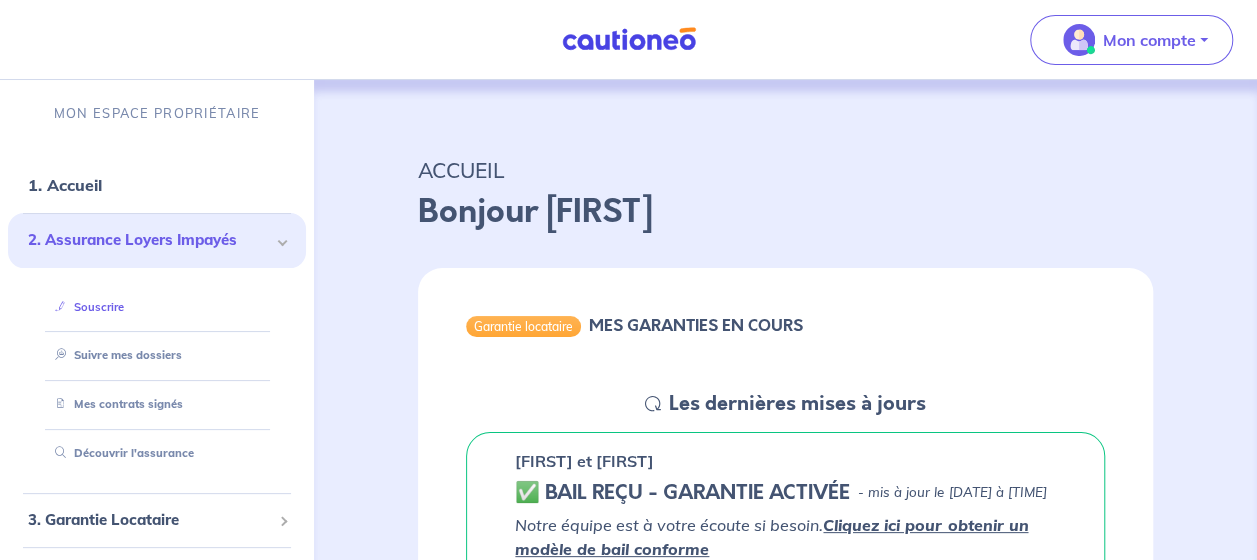 click on "Souscrire" at bounding box center [85, 307] 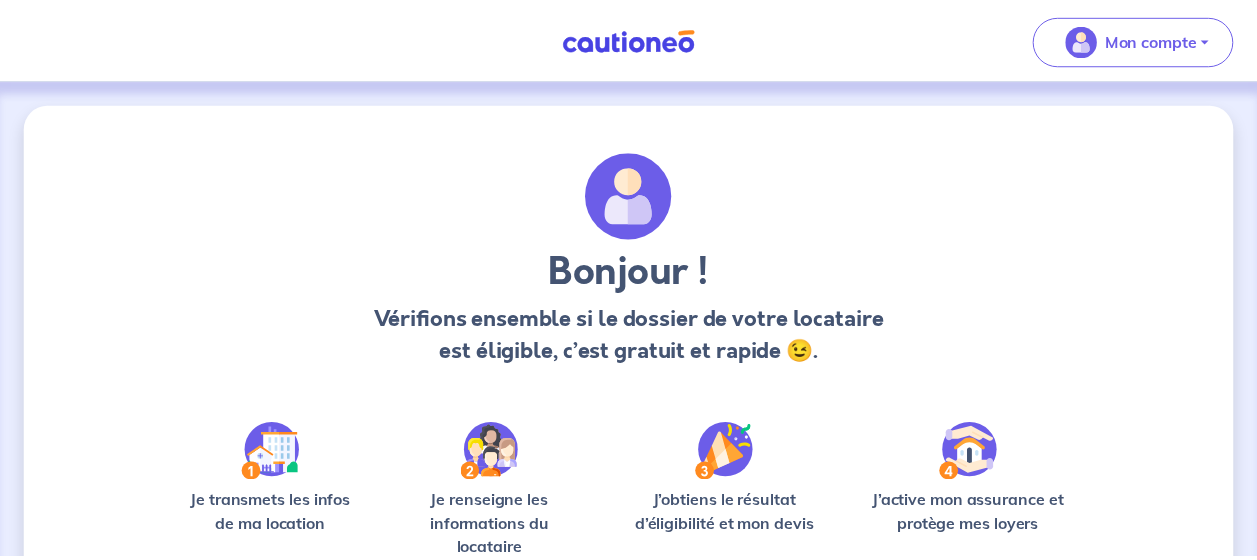 scroll, scrollTop: 0, scrollLeft: 0, axis: both 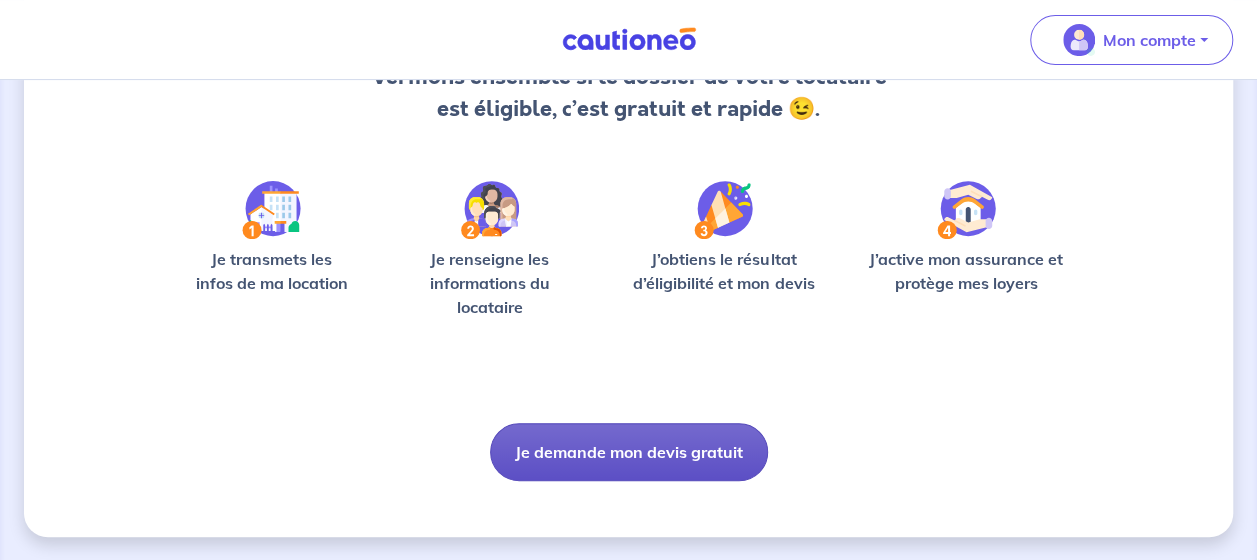 click on "Je demande mon devis gratuit" at bounding box center [629, 452] 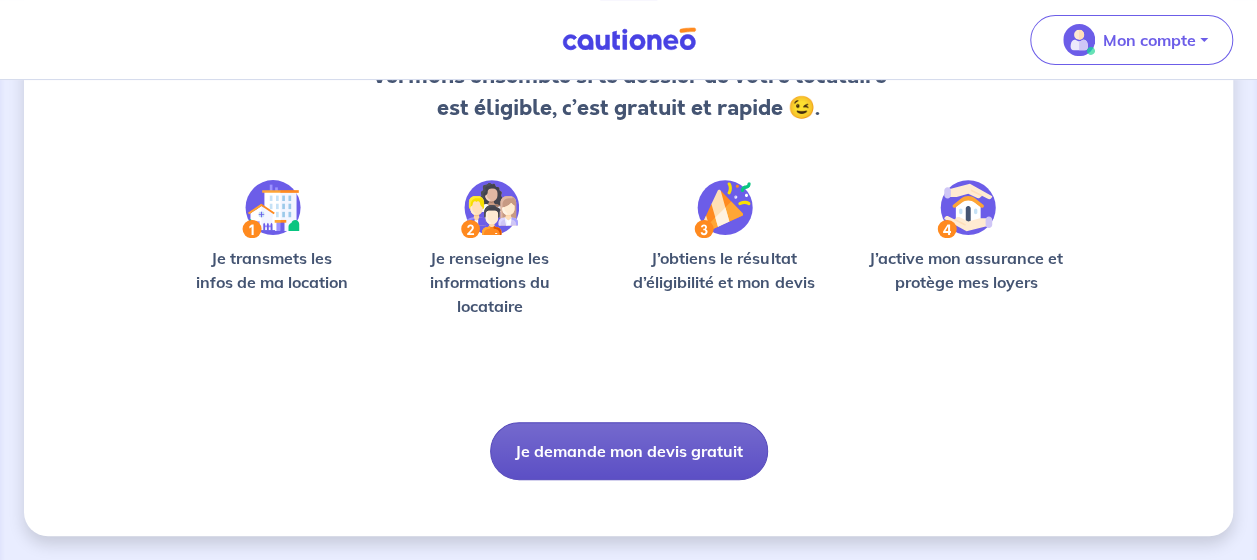 scroll, scrollTop: 227, scrollLeft: 0, axis: vertical 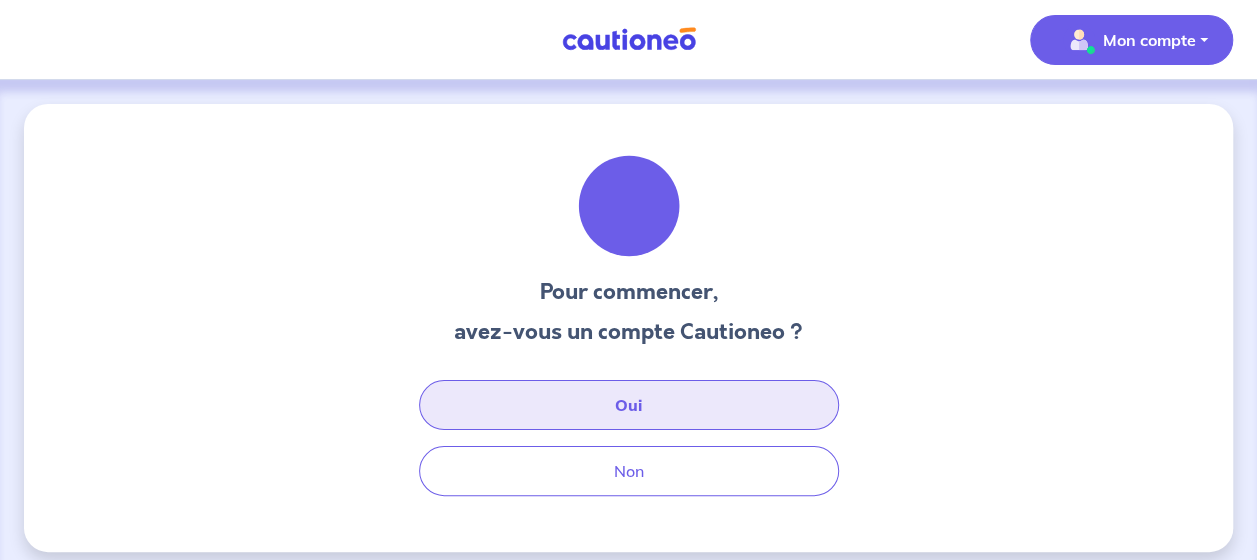 click on "Oui" at bounding box center [629, 405] 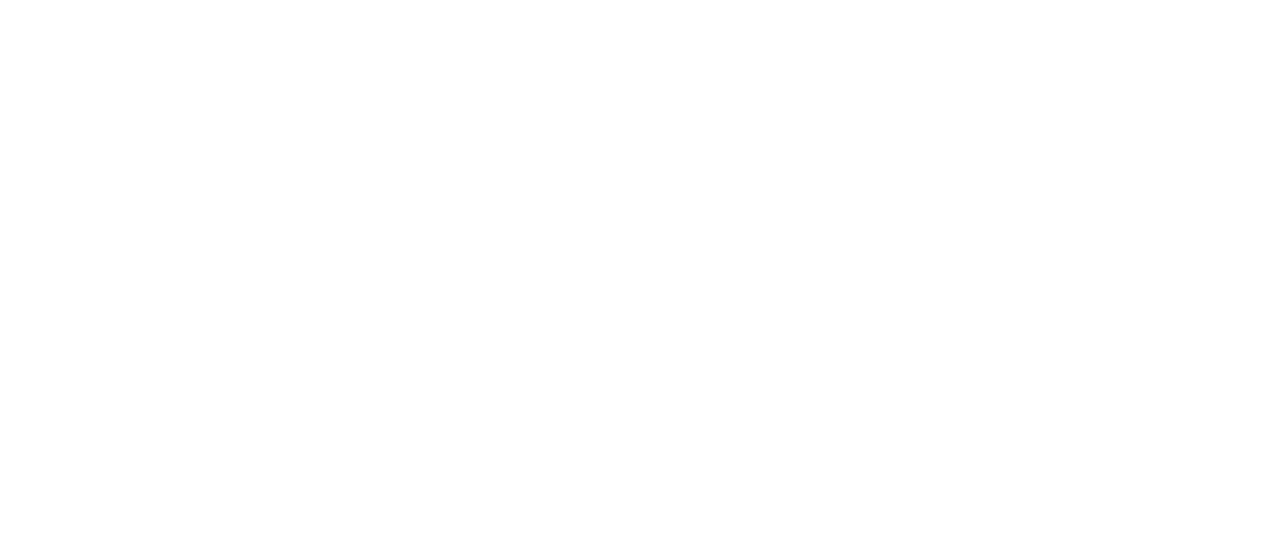 scroll, scrollTop: 0, scrollLeft: 0, axis: both 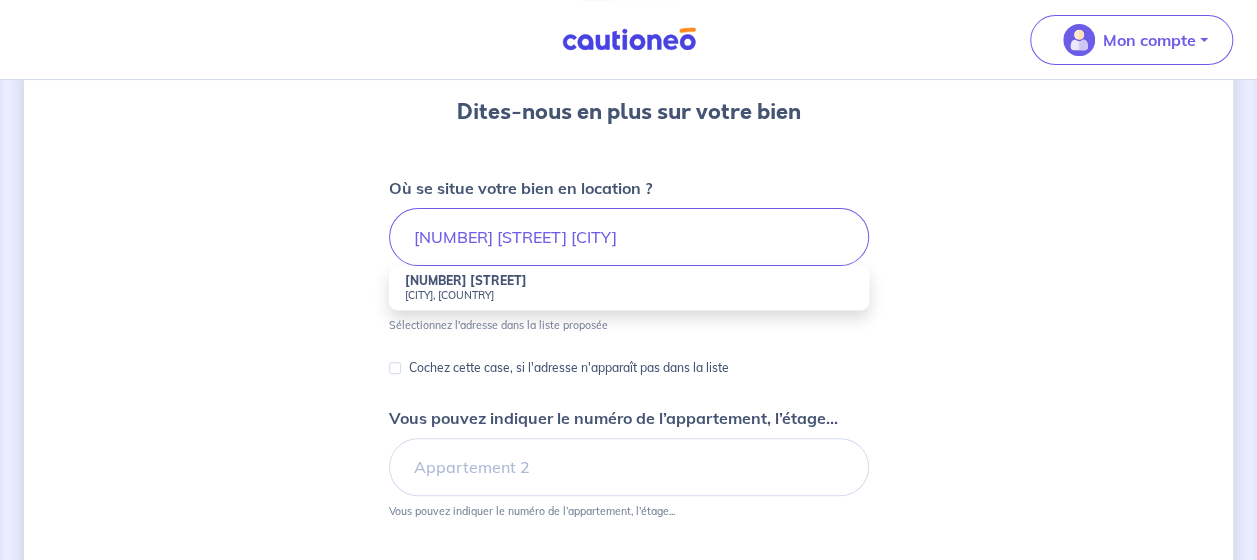 click on "[CITY], [COUNTRY]" at bounding box center [629, 295] 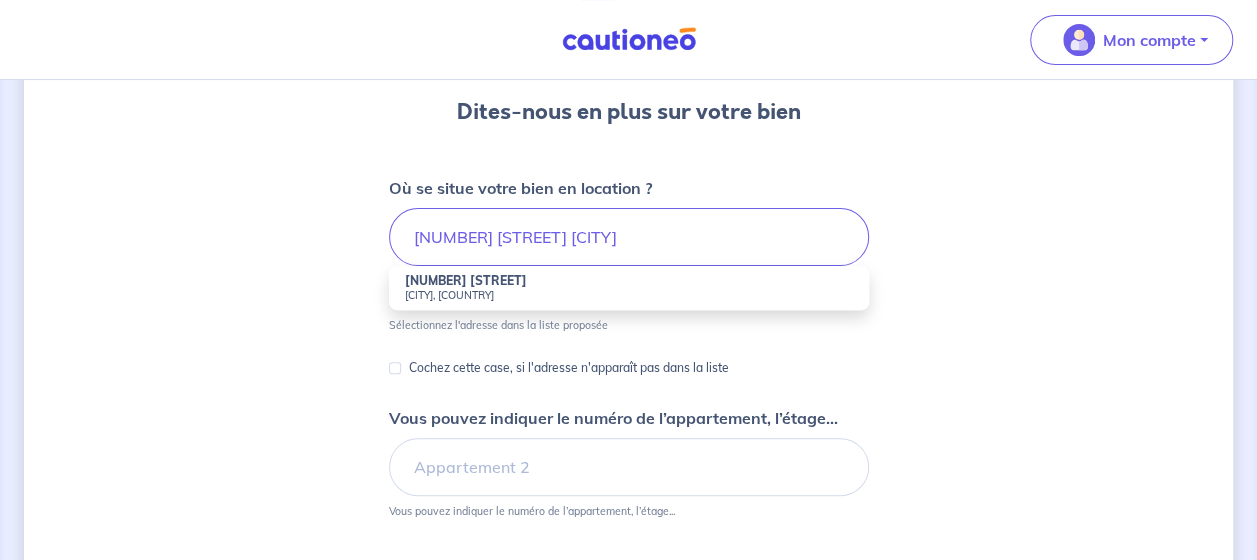 type on "[NUMBER] [STREET], [CITY], [COUNTRY]" 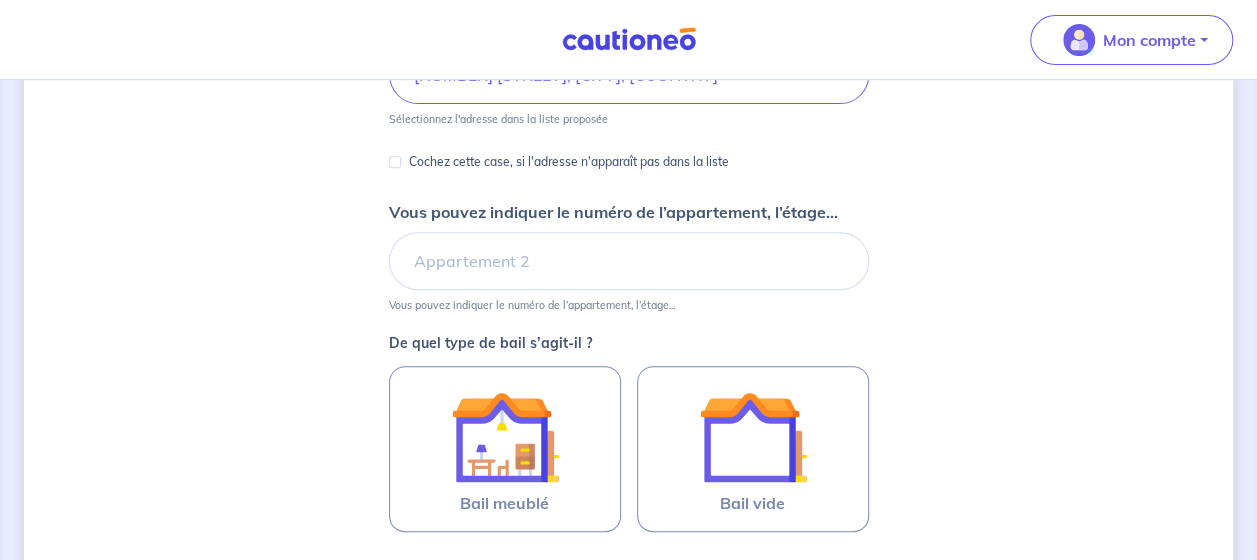 scroll, scrollTop: 354, scrollLeft: 0, axis: vertical 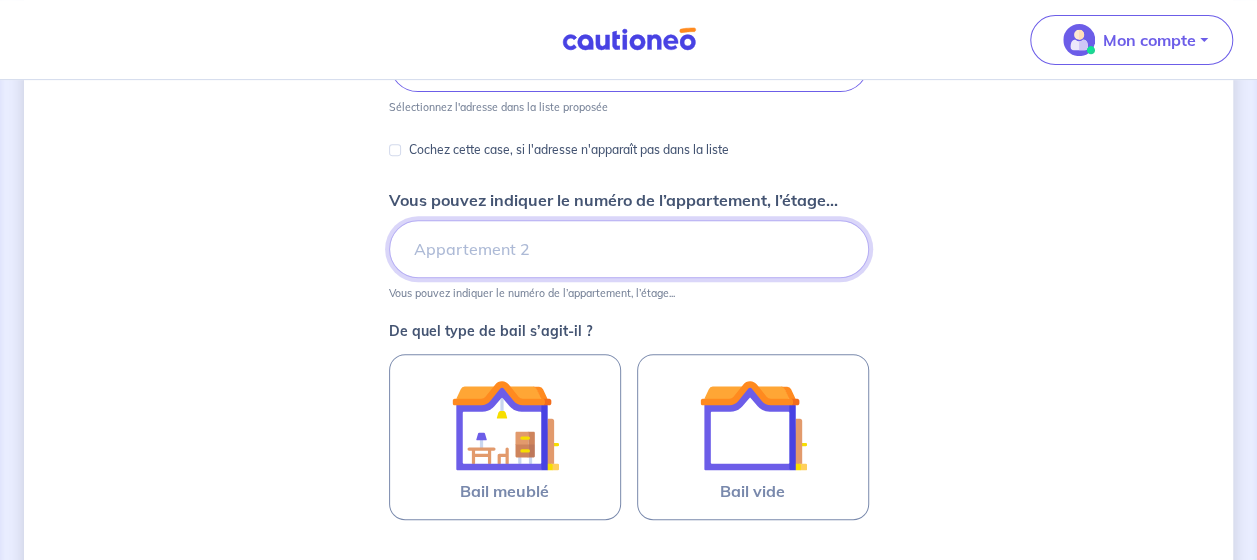 click on "Vous pouvez indiquer le numéro de l’appartement, l’étage..." at bounding box center [629, 249] 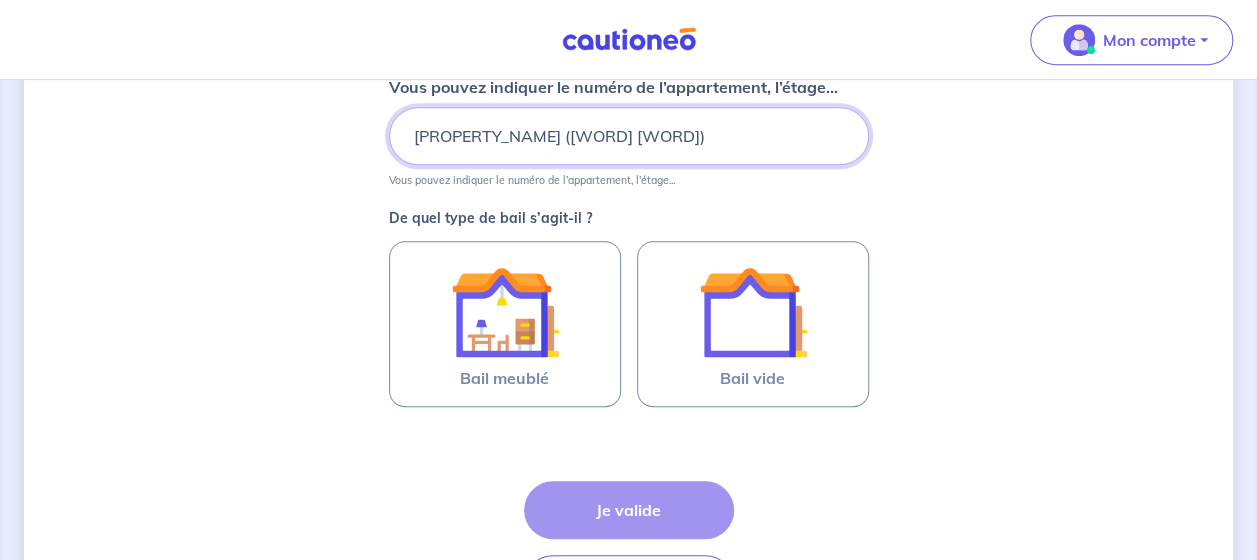 scroll, scrollTop: 542, scrollLeft: 0, axis: vertical 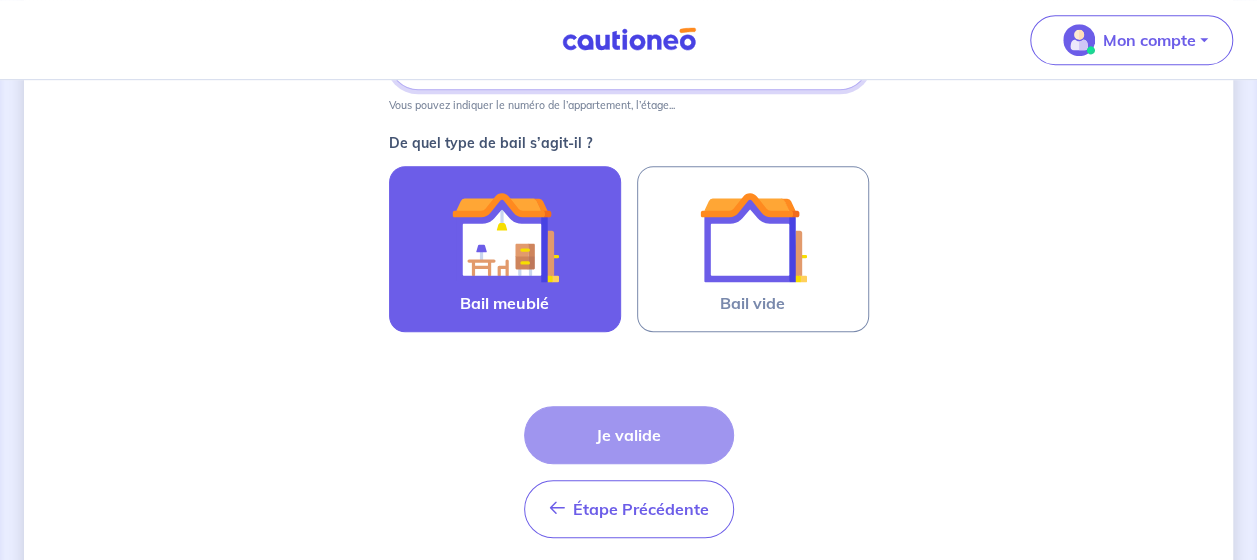 type on "[PROPERTY_NAME] ([WORD] [WORD])" 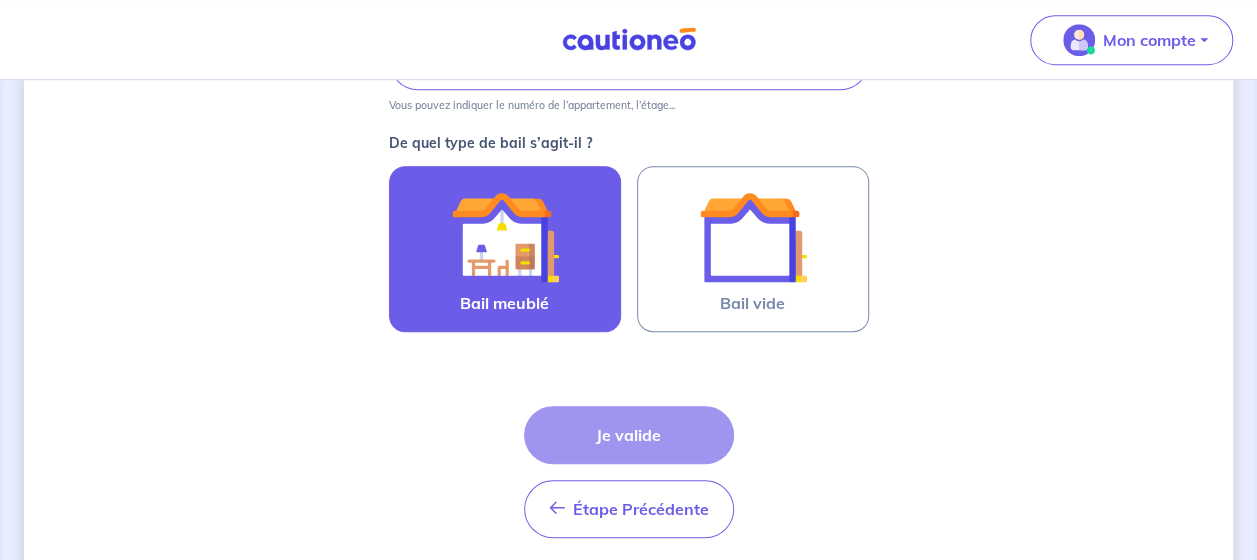 click at bounding box center (505, 237) 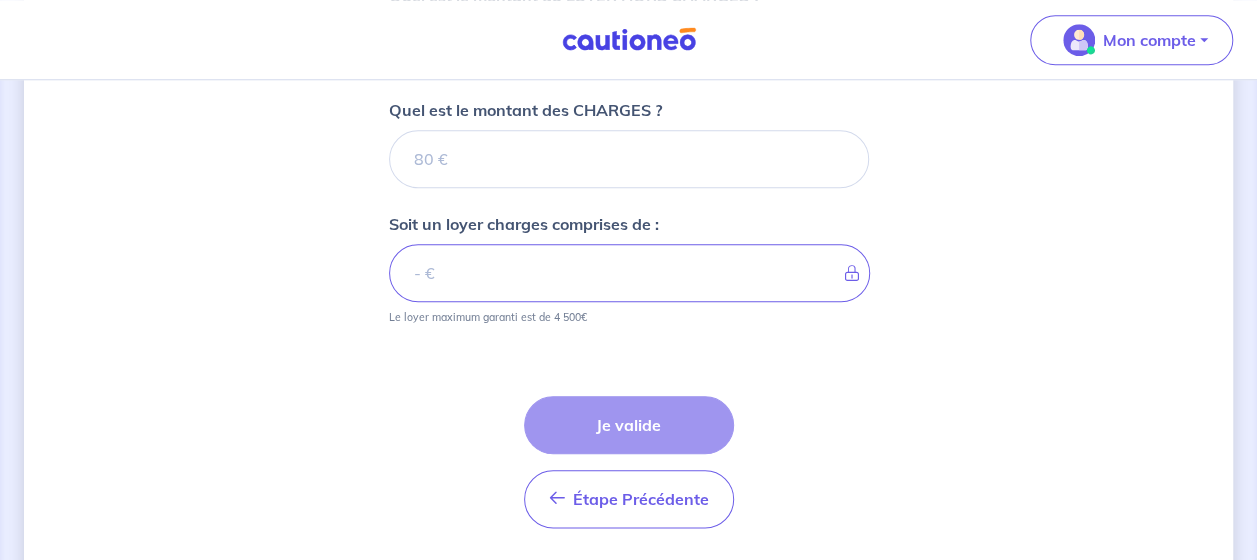 scroll, scrollTop: 932, scrollLeft: 0, axis: vertical 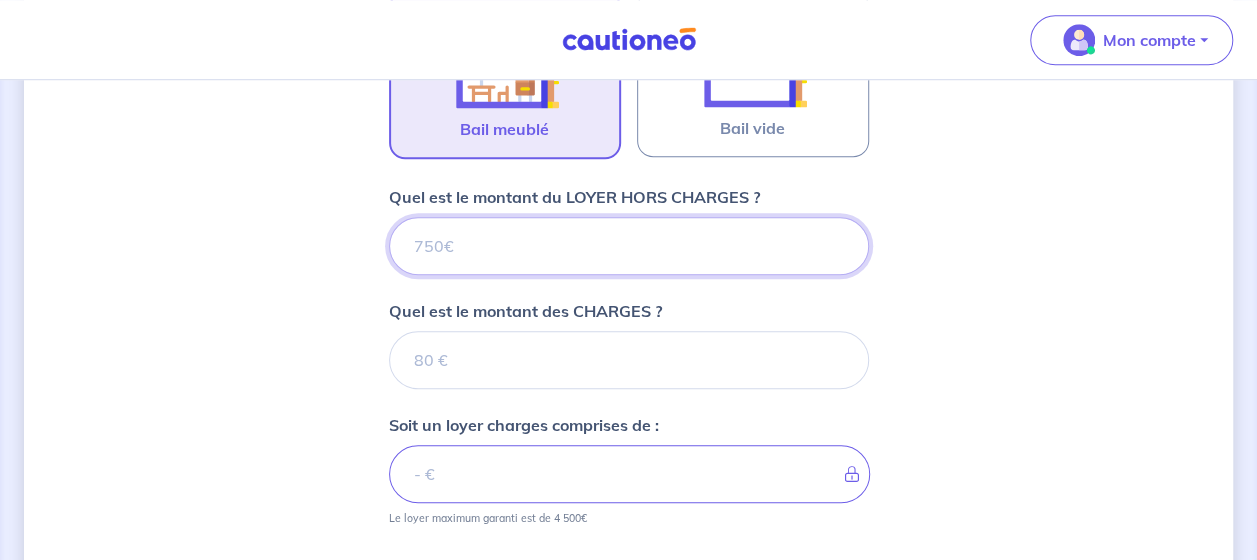 click on "Quel est le montant du LOYER HORS CHARGES ?" at bounding box center (629, 246) 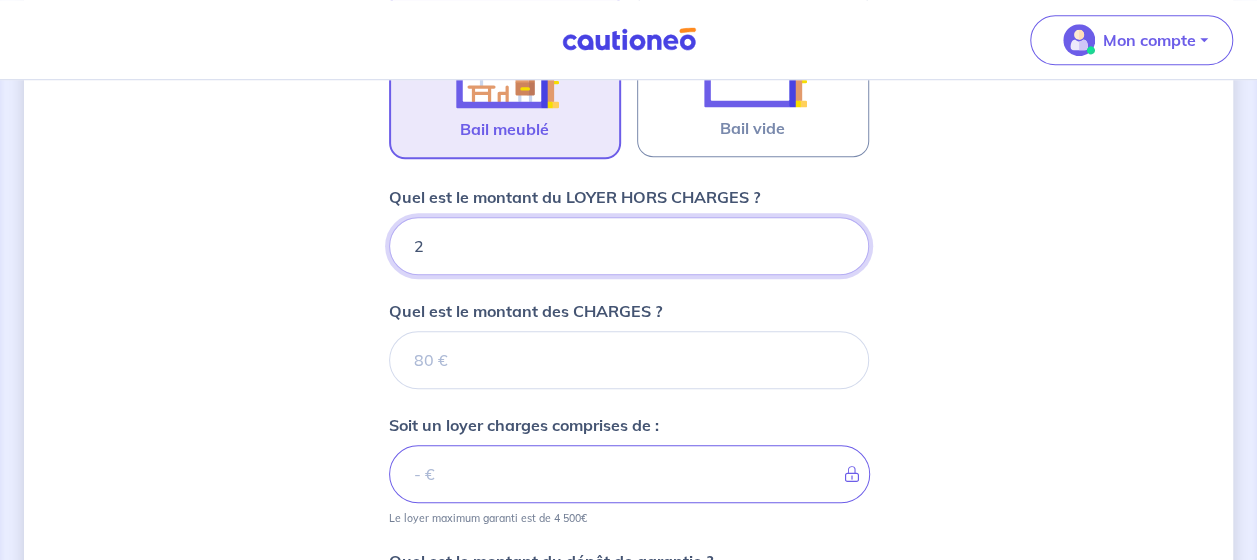 type on "25" 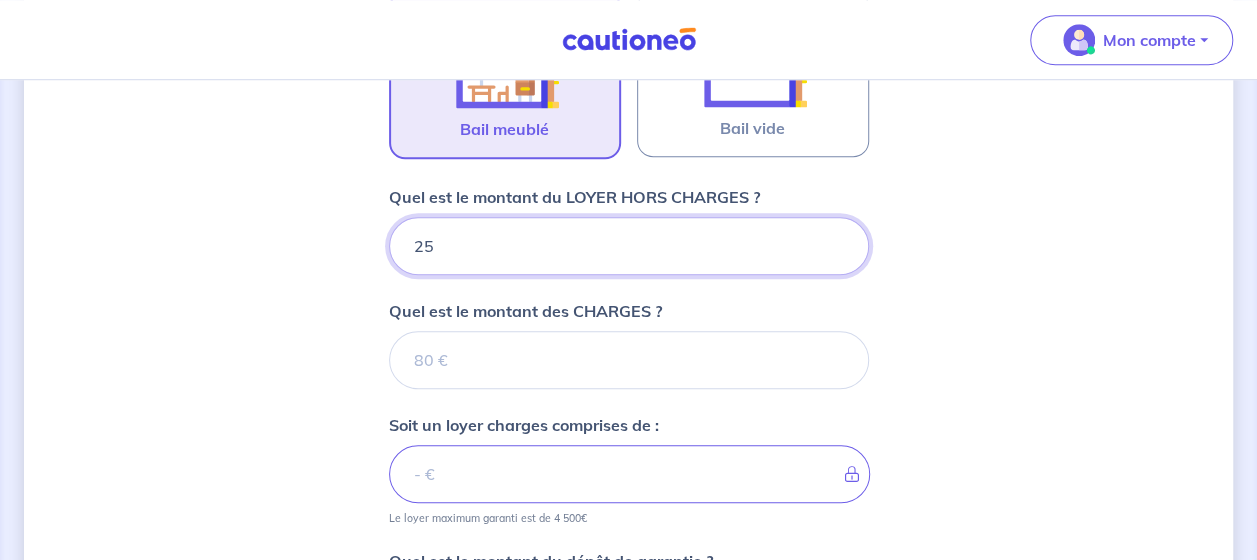 type 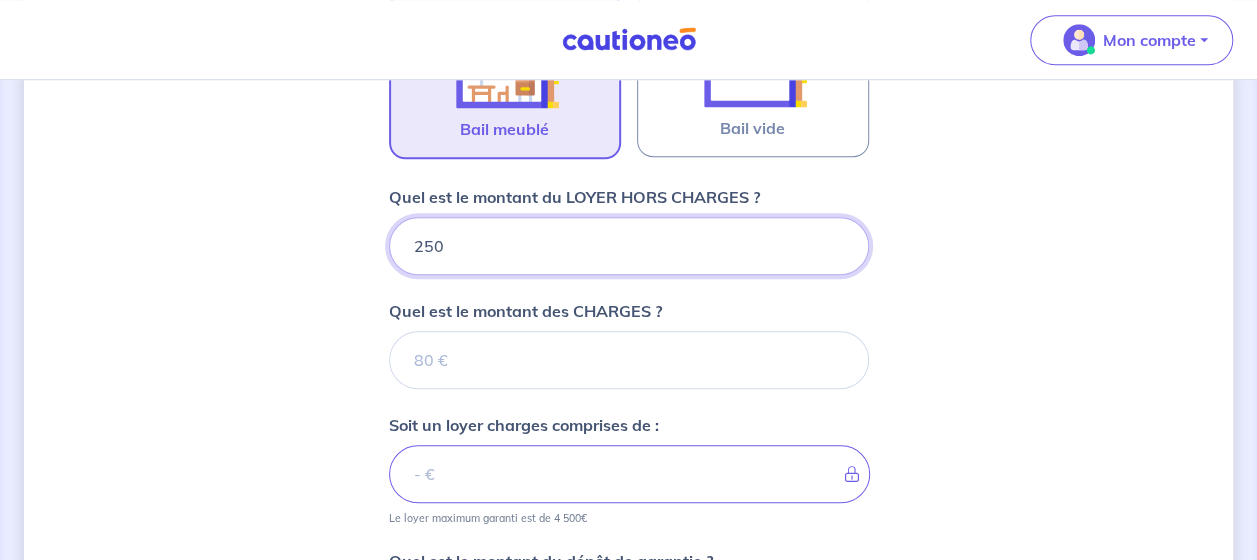 type on "2500" 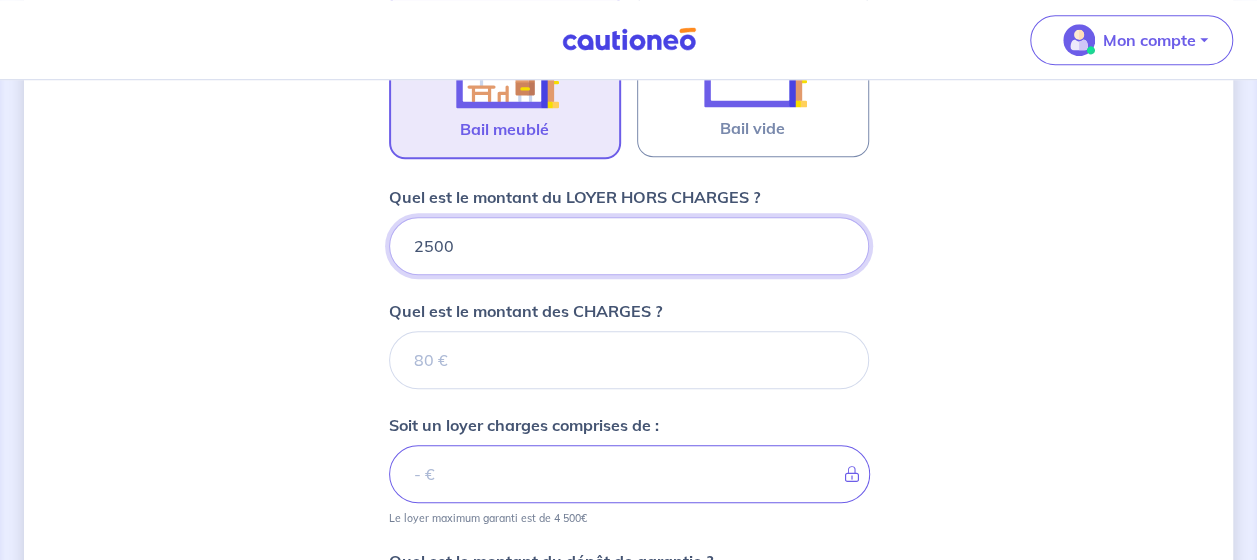 type 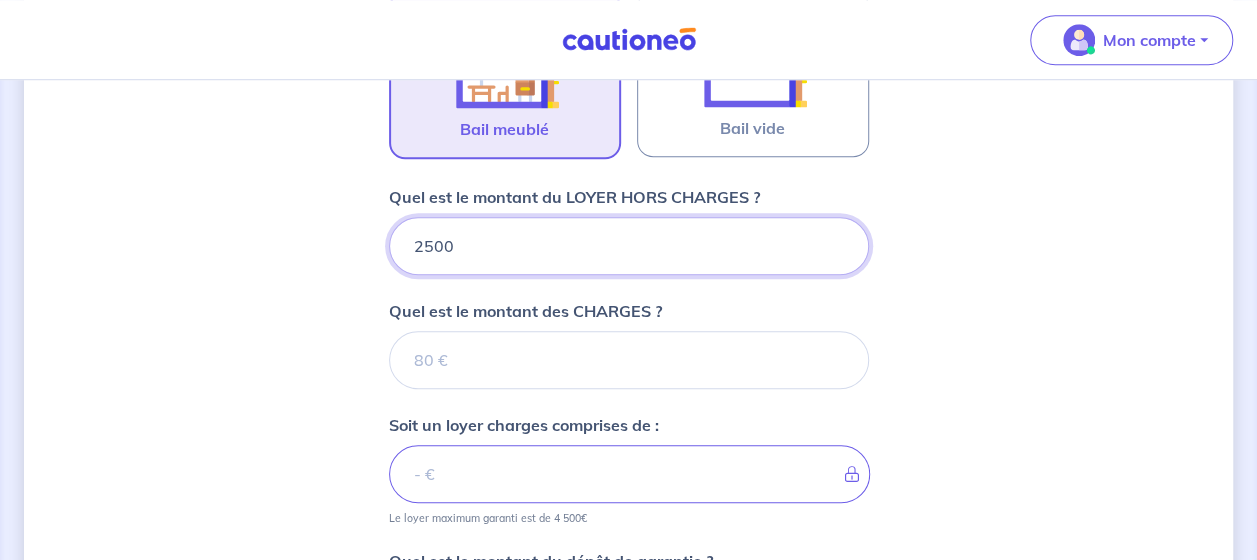 type on "2500" 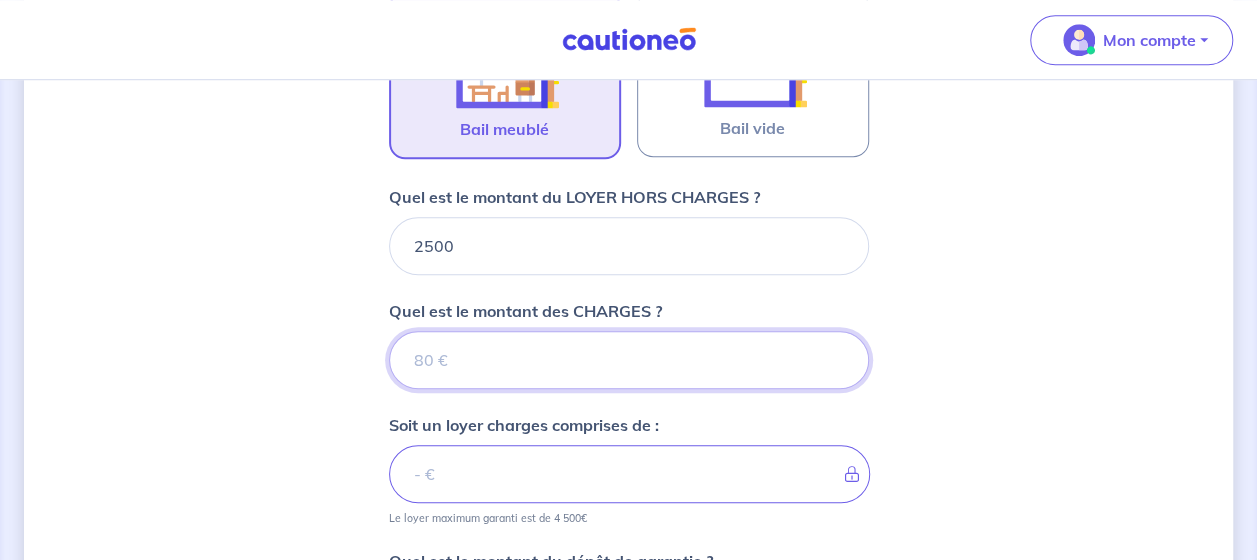 type 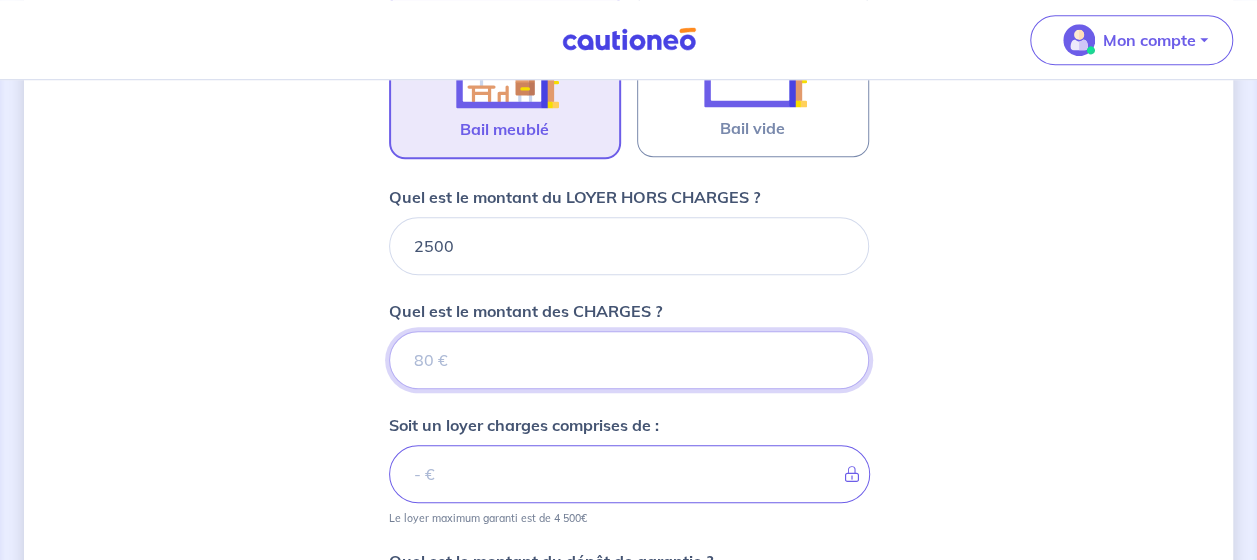 type on "2" 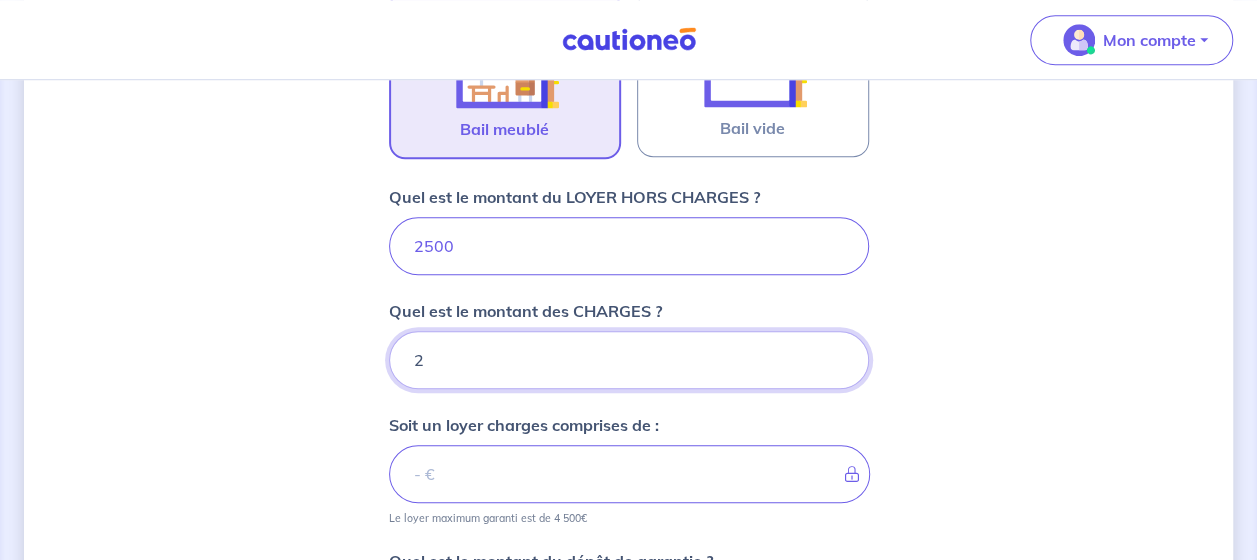 type on "[POSTAL_CODE]" 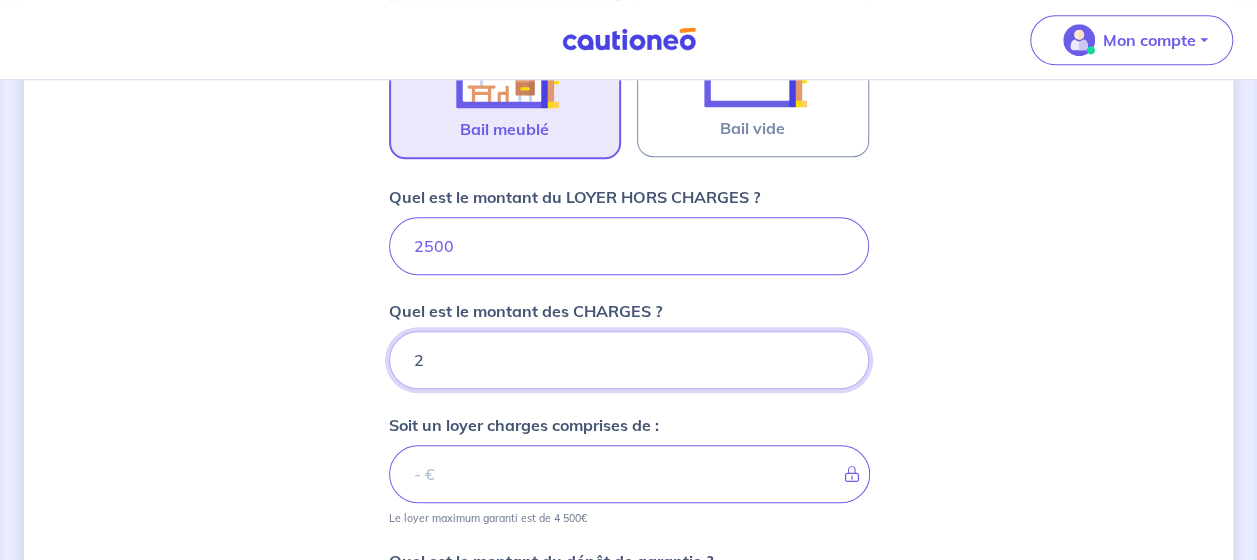 type 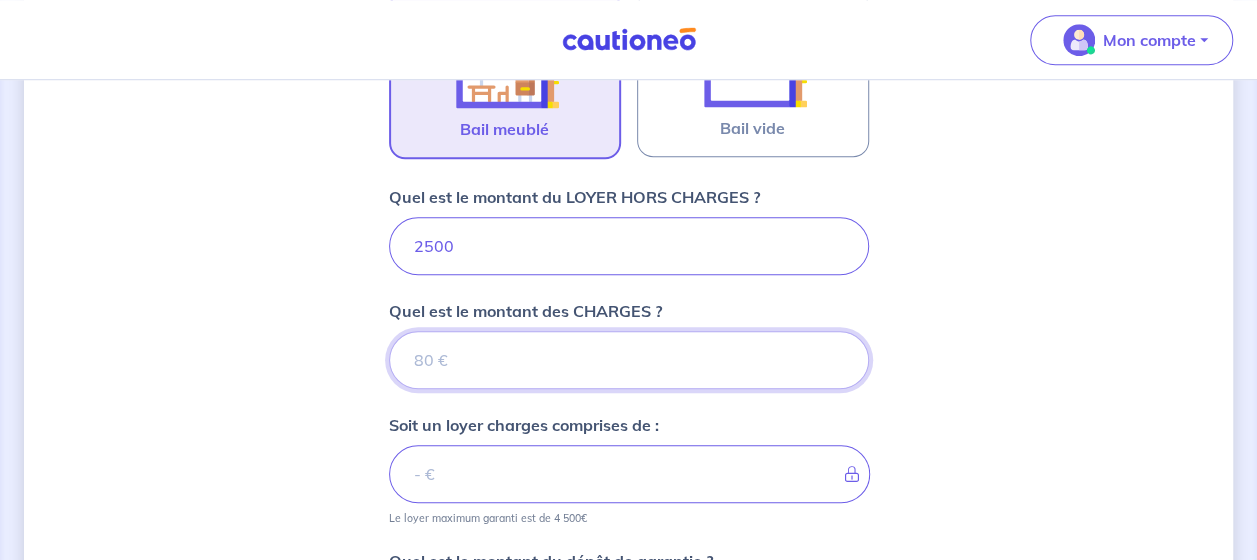 type on "2500" 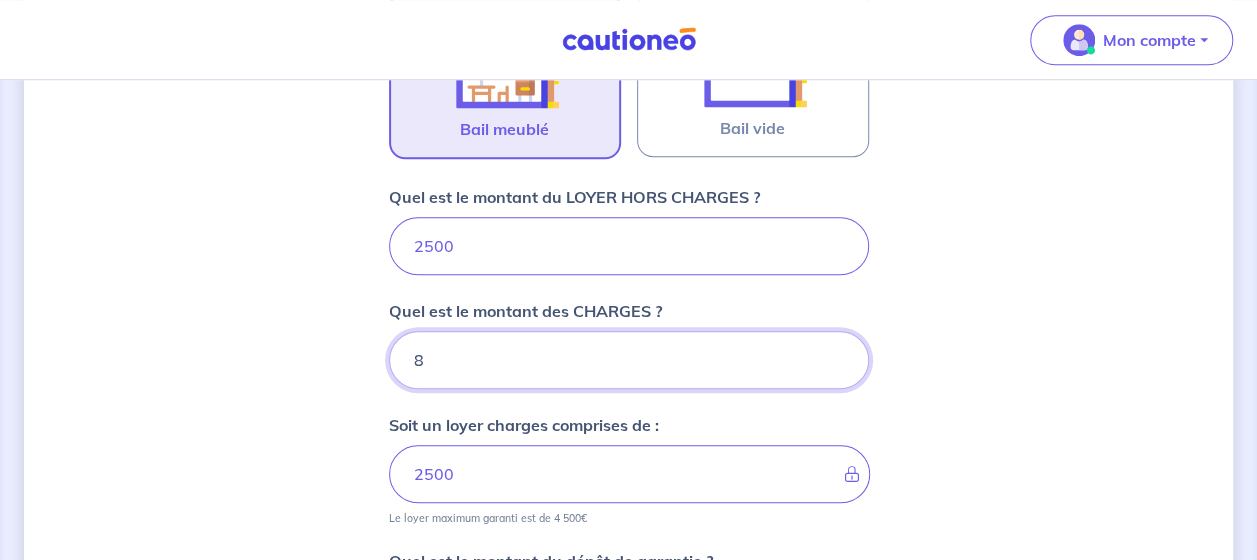 type on "80" 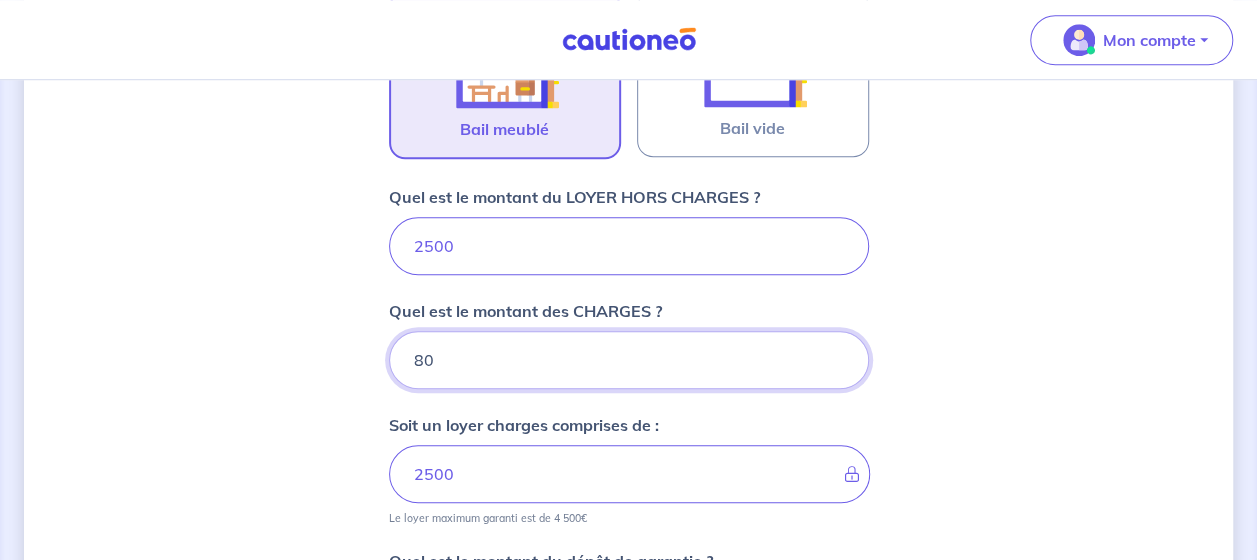 type on "[PRICE]" 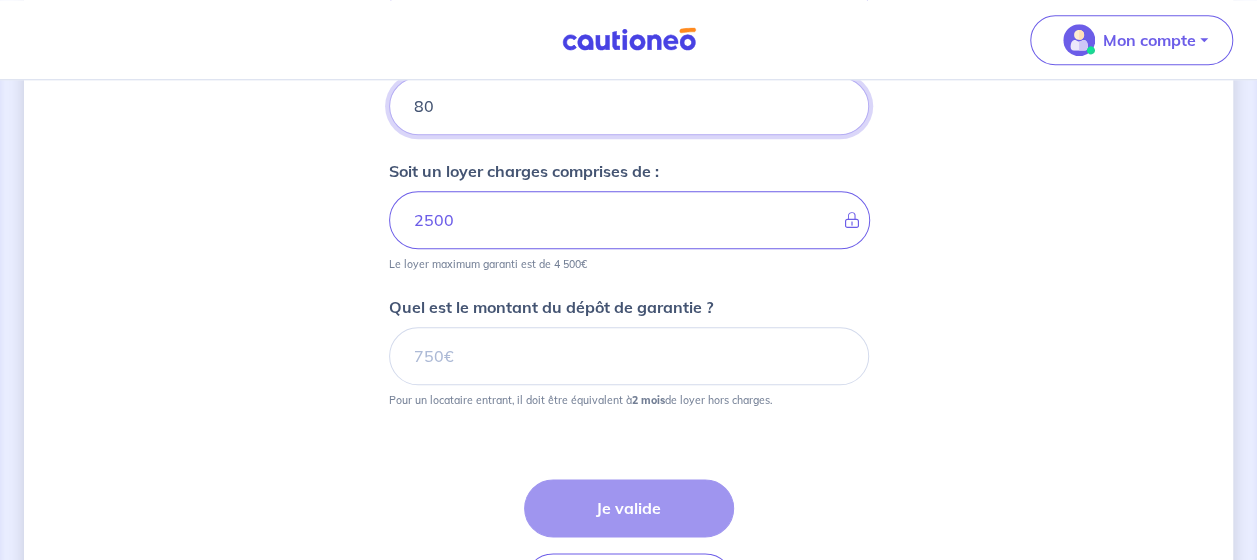 scroll, scrollTop: 1006, scrollLeft: 0, axis: vertical 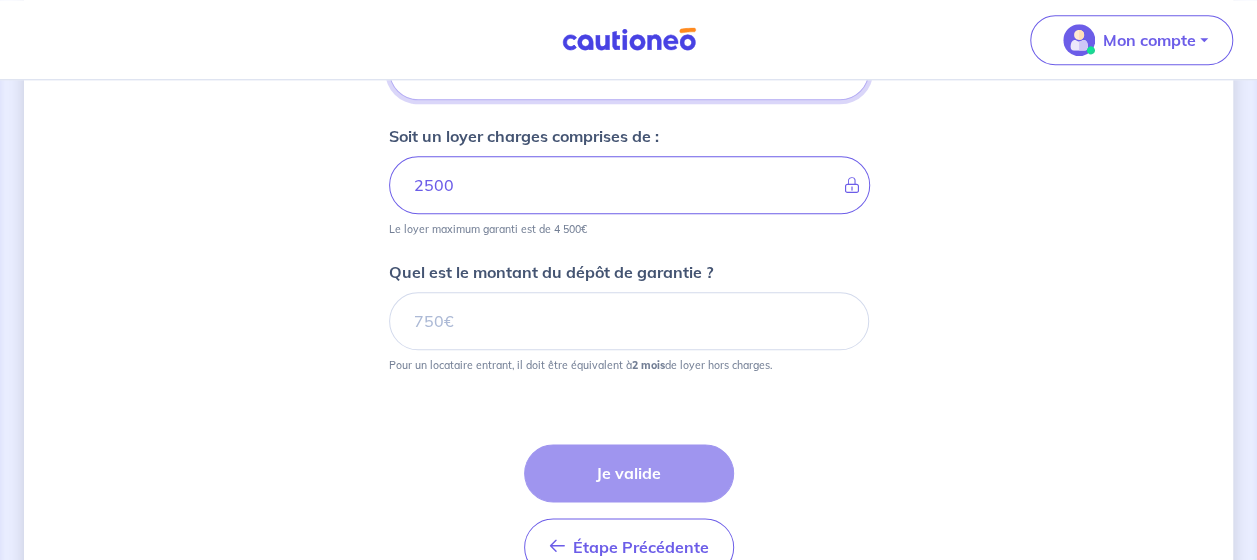 type on "80" 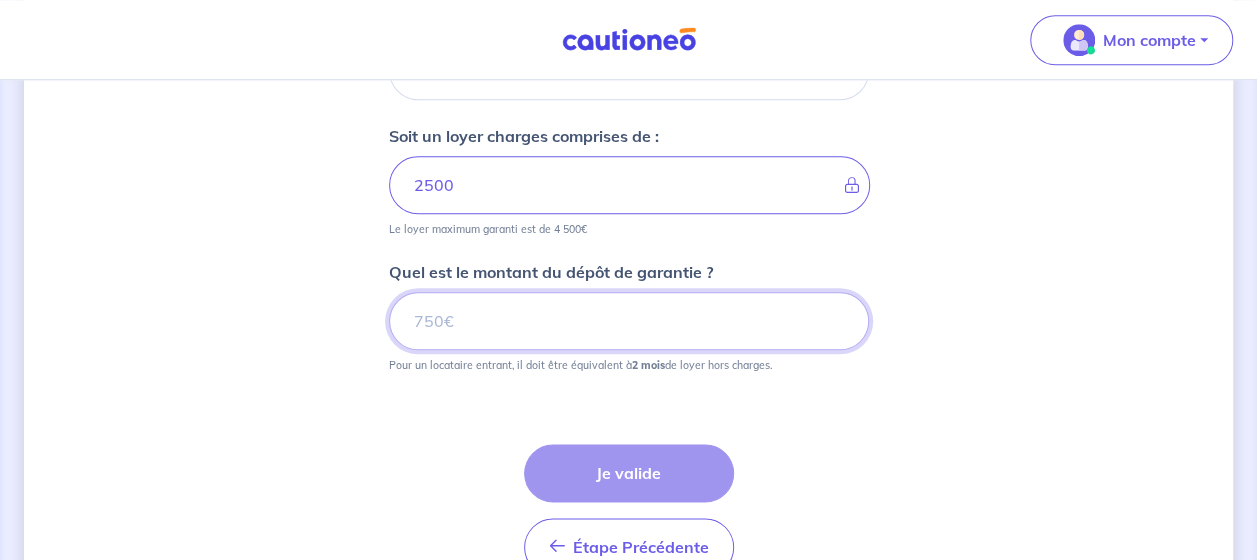 click on "Quel est le montant du dépôt de garantie ?" at bounding box center [629, 321] 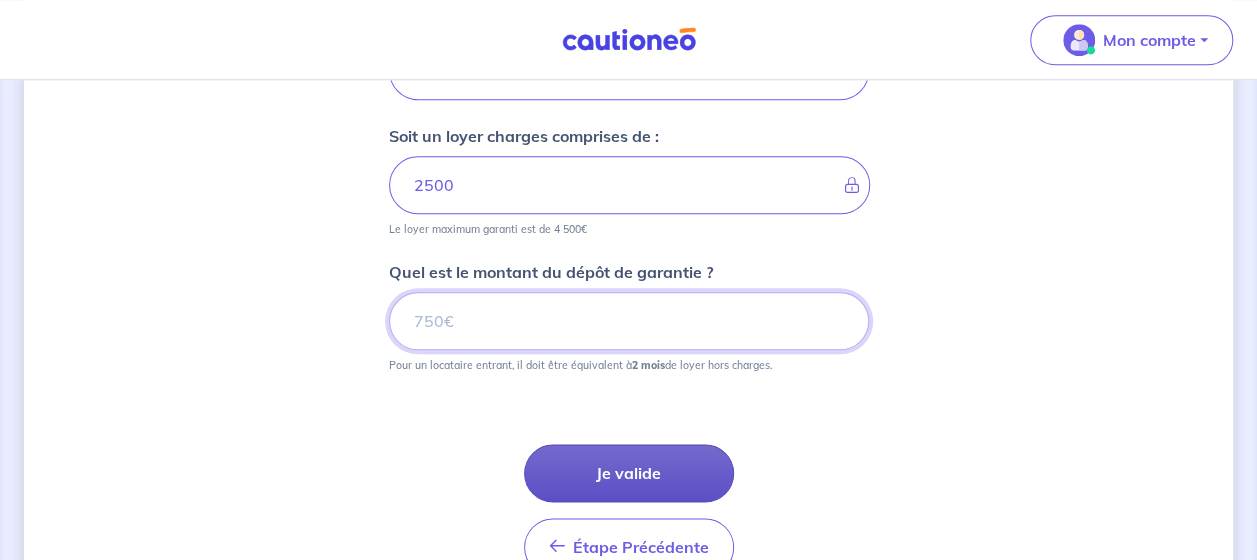 type on "[PRICE]" 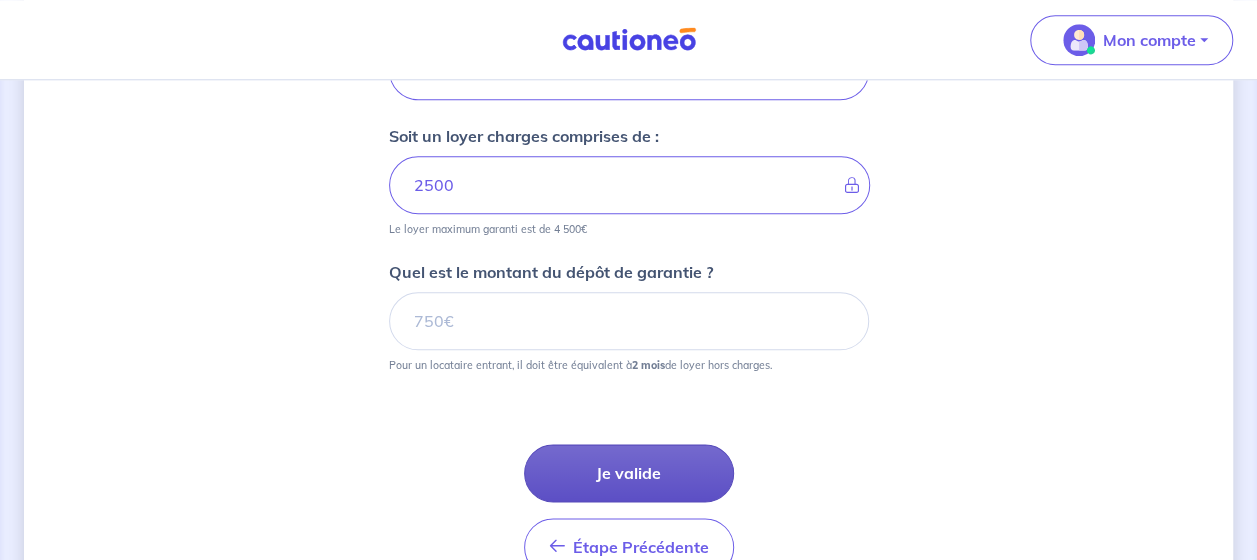 click on "Je valide" at bounding box center (629, 473) 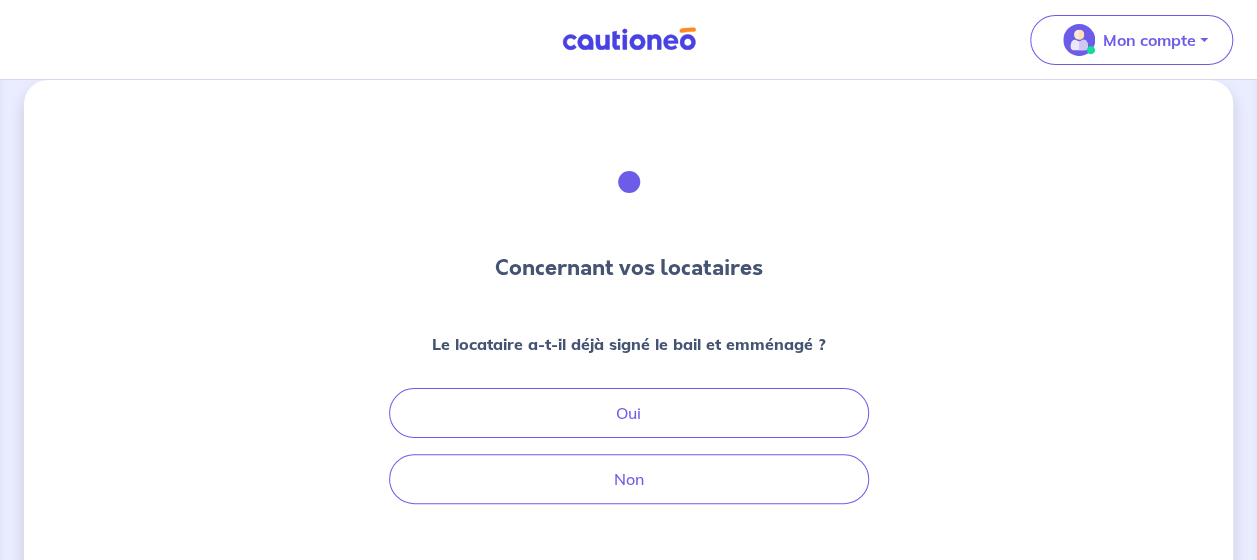 scroll, scrollTop: 0, scrollLeft: 0, axis: both 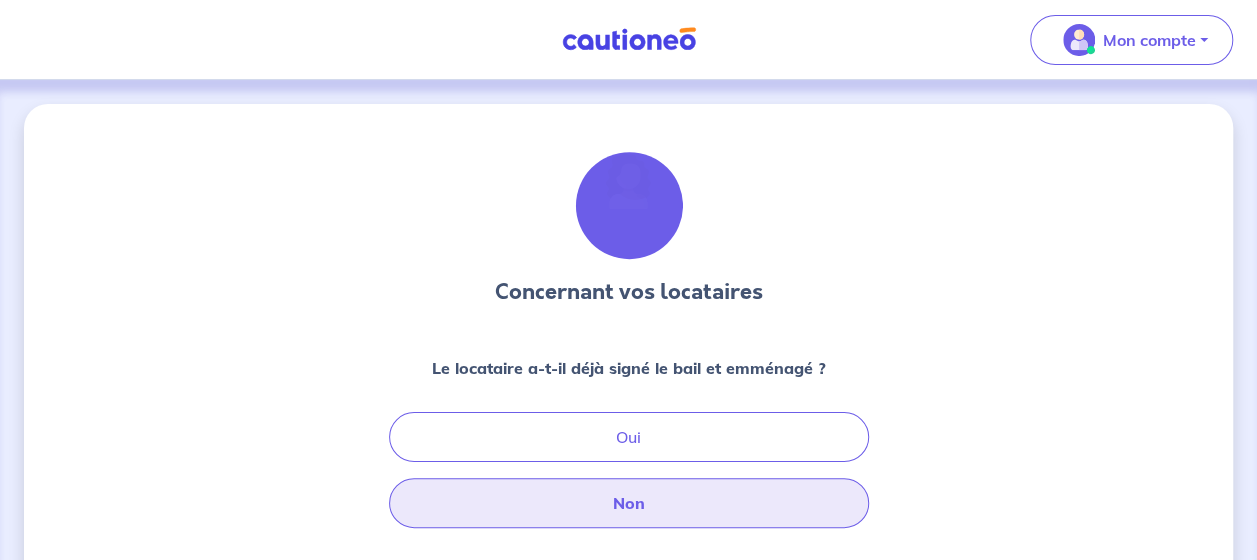 click on "Non" at bounding box center [629, 503] 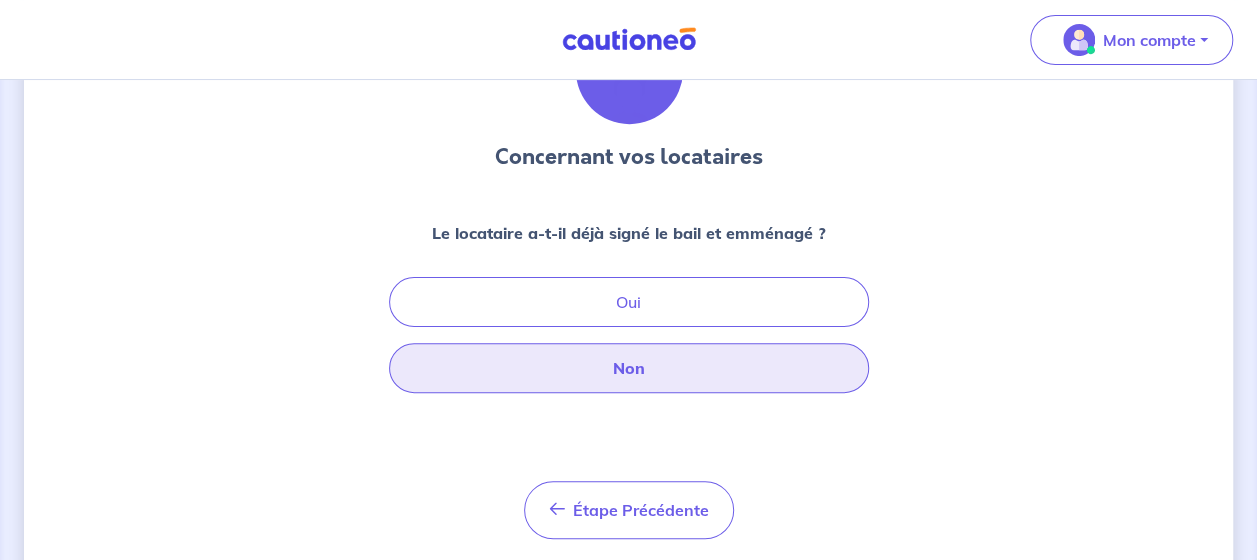 scroll, scrollTop: 158, scrollLeft: 0, axis: vertical 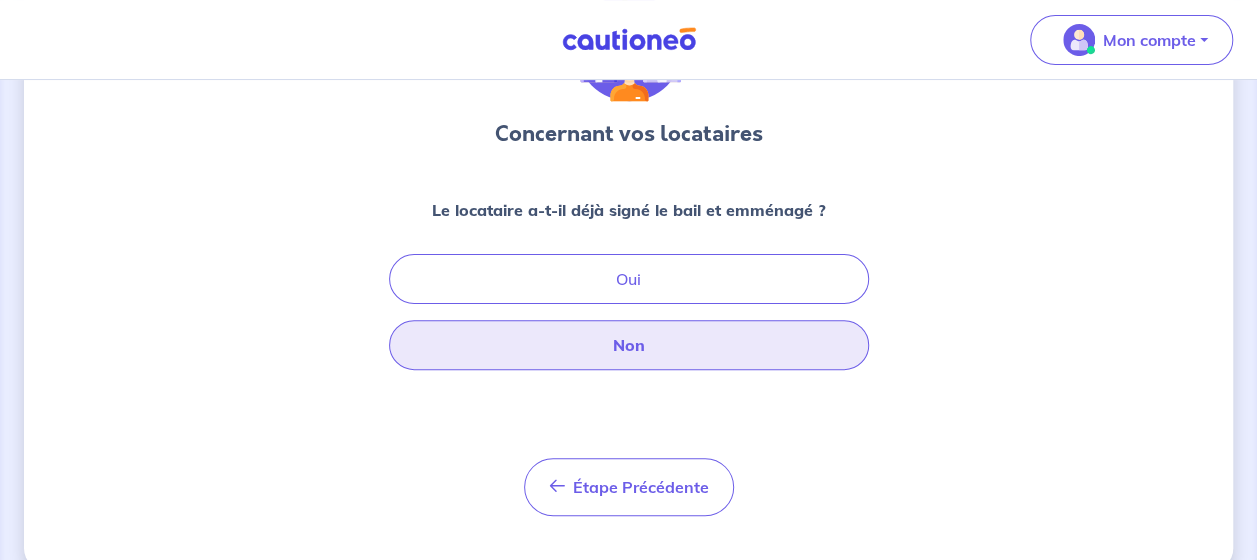click on "Non" at bounding box center (629, 345) 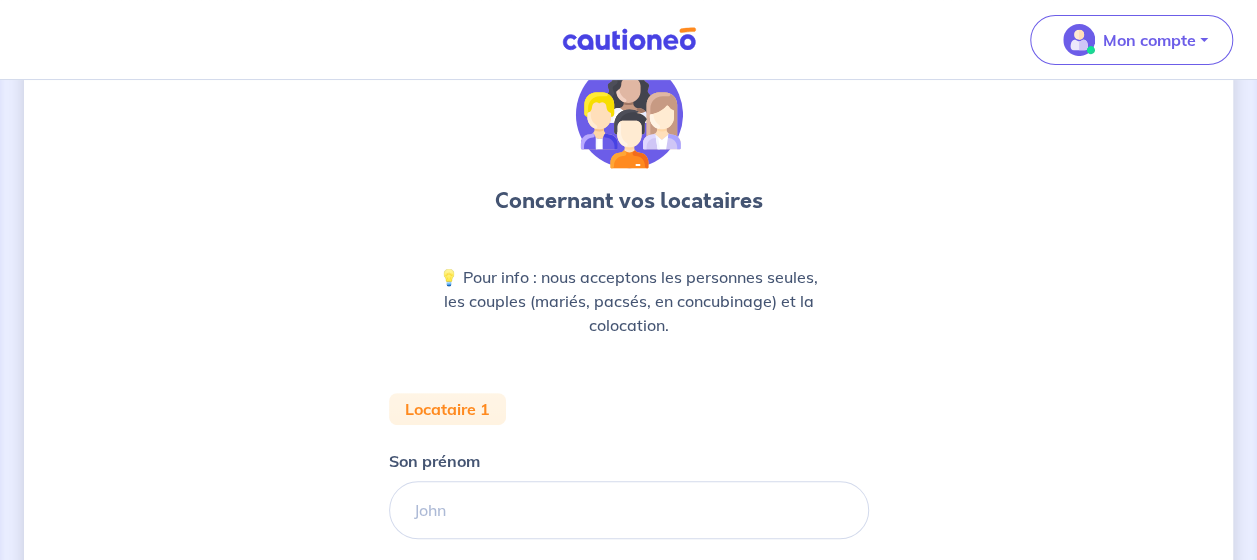 scroll, scrollTop: 0, scrollLeft: 0, axis: both 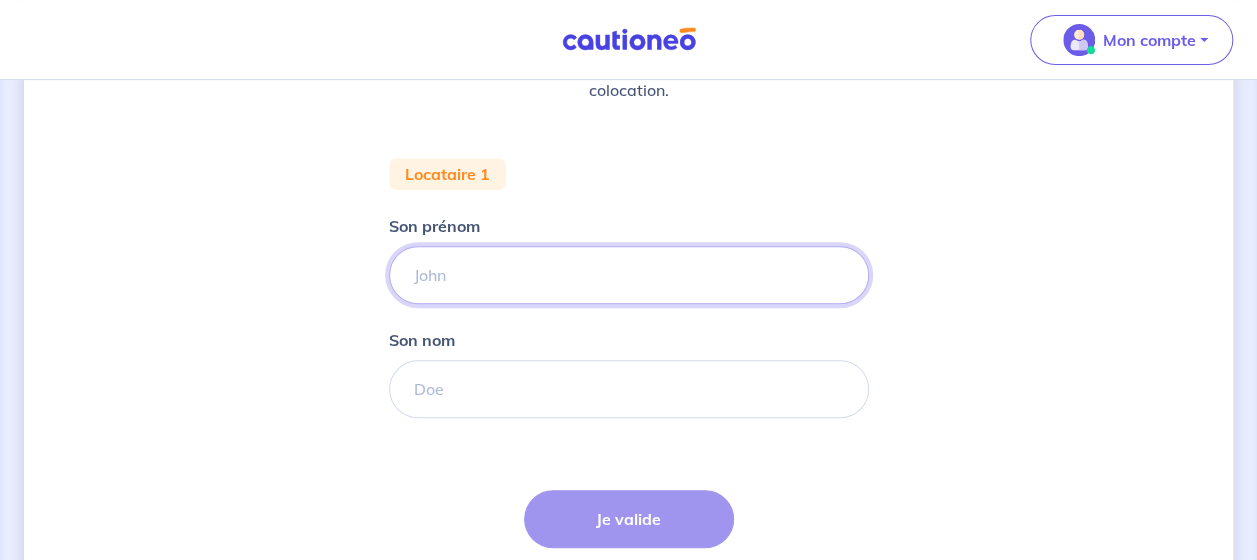 click on "Son prénom" at bounding box center [629, 275] 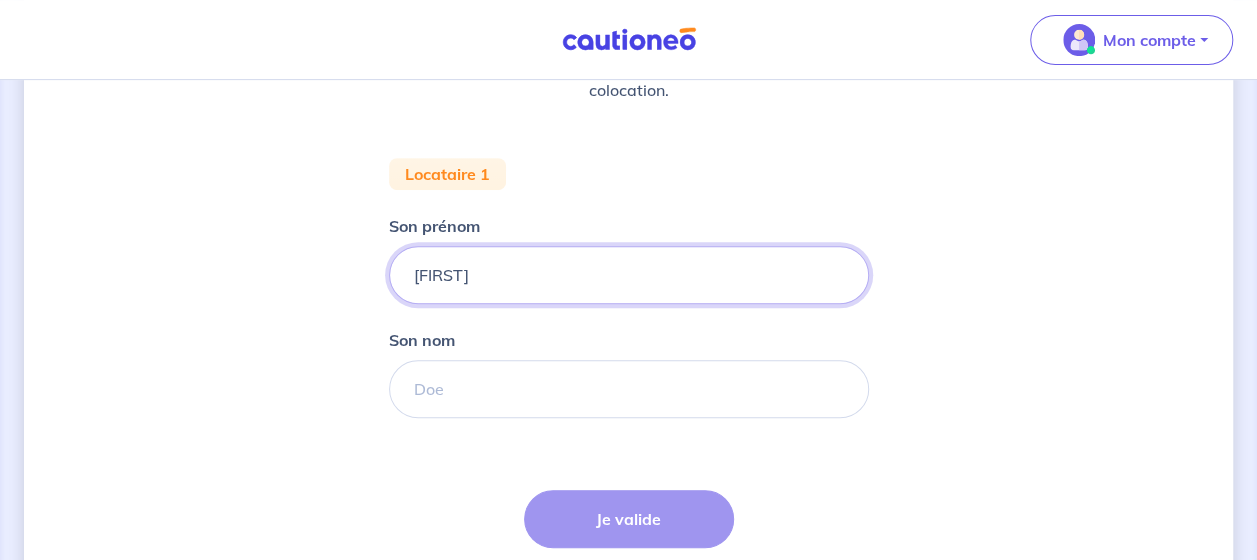 type on "[FIRST]" 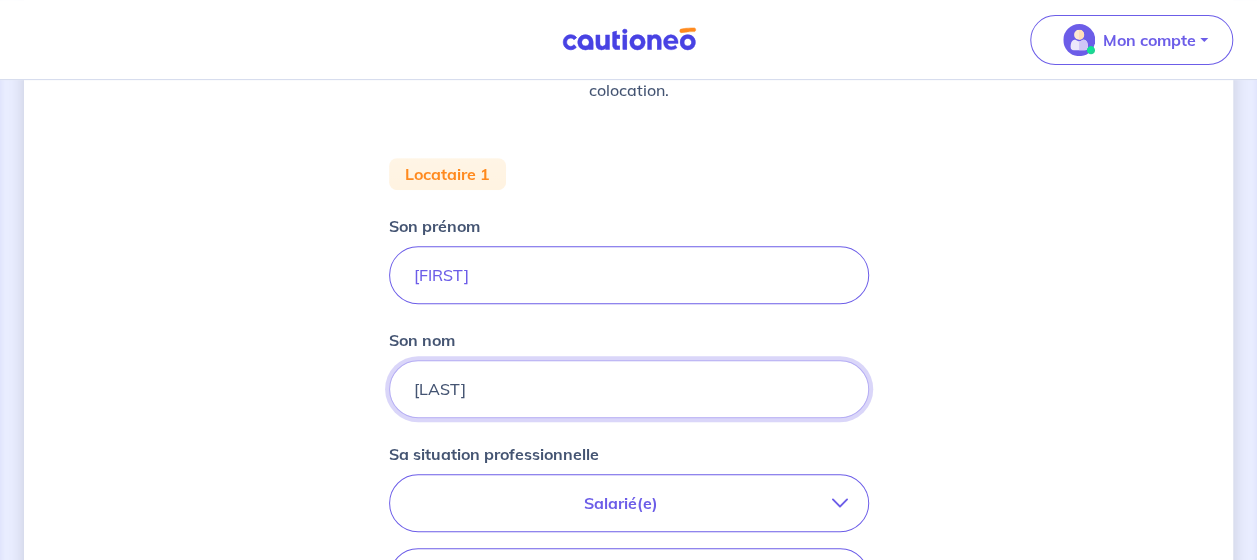 type on "[LAST]" 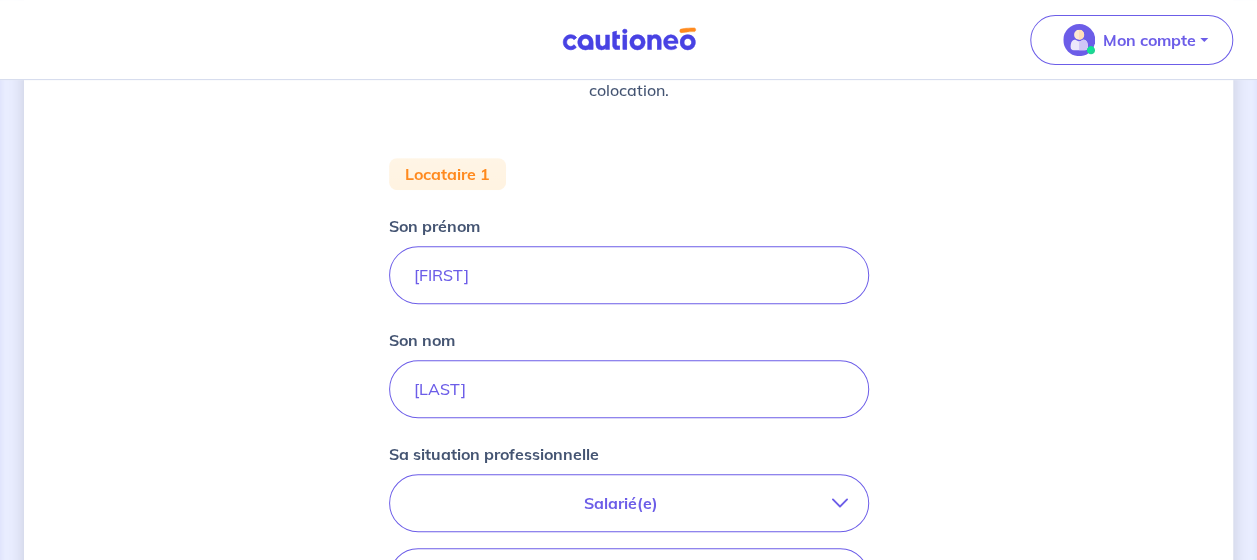 type 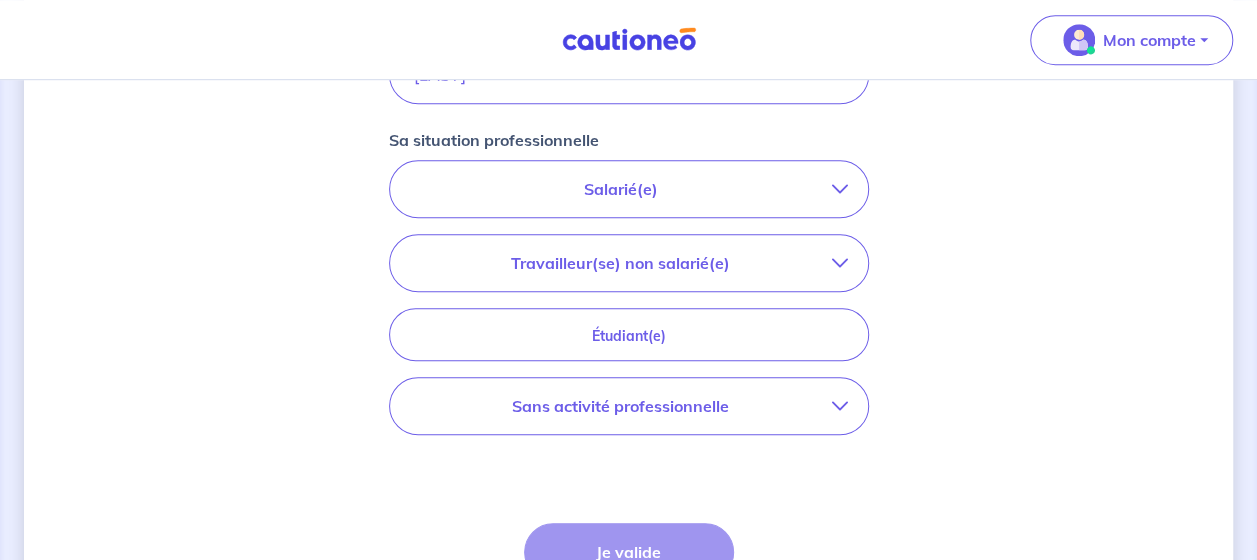 scroll, scrollTop: 705, scrollLeft: 0, axis: vertical 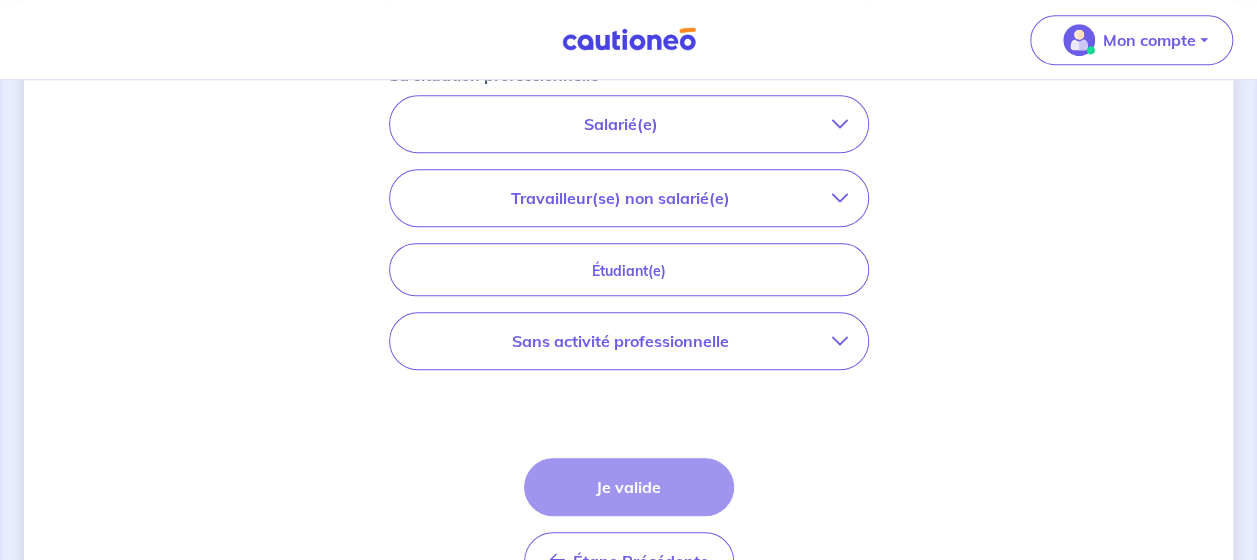 click on "Salarié(e)" at bounding box center [621, 124] 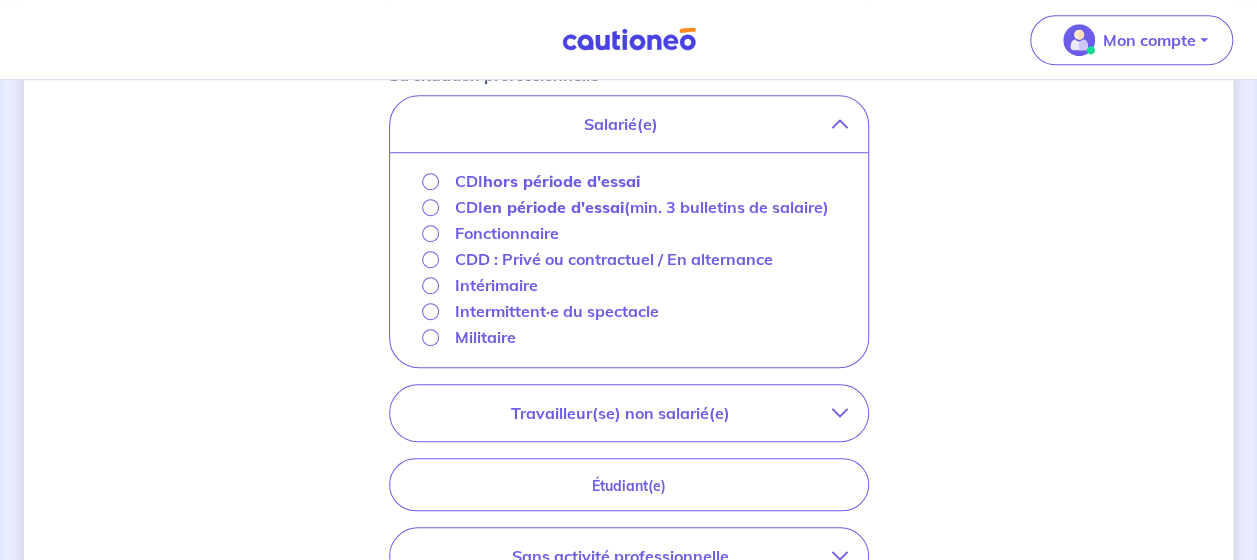 click on "hors période d'essai" at bounding box center (561, 181) 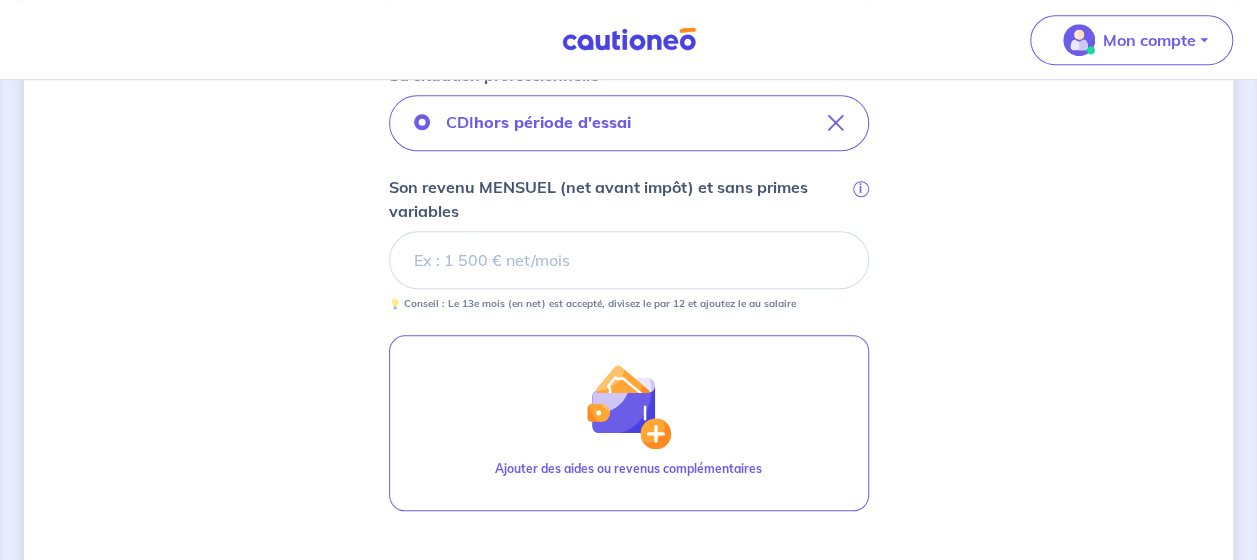 click on "Son revenu MENSUEL (net avant impôt) et sans primes variables i" at bounding box center [629, 260] 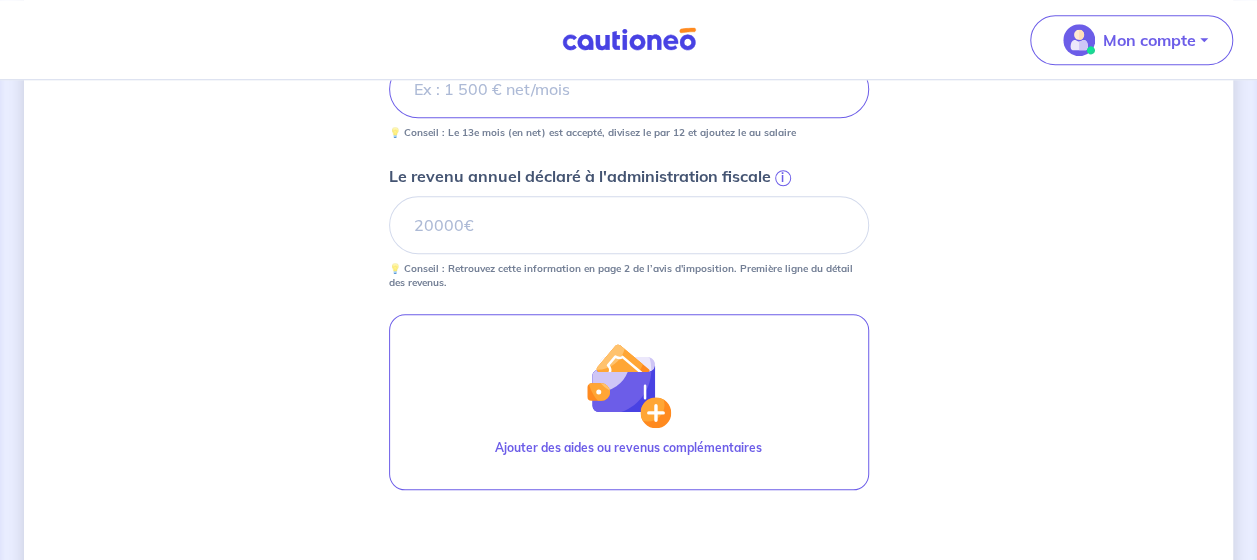 scroll, scrollTop: 913, scrollLeft: 0, axis: vertical 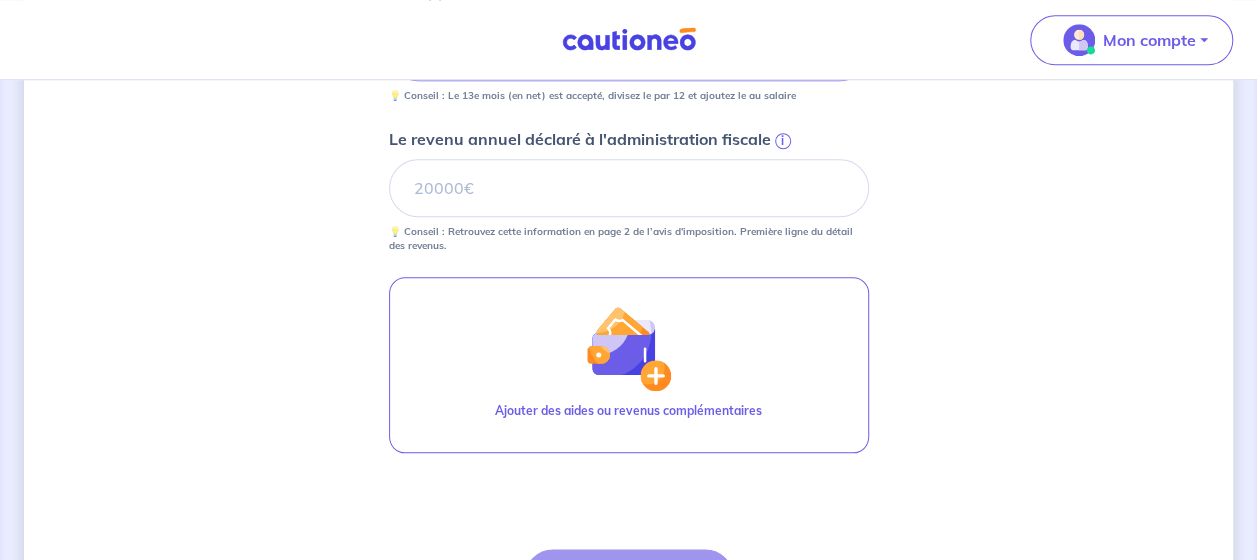 click on "i" at bounding box center [783, 141] 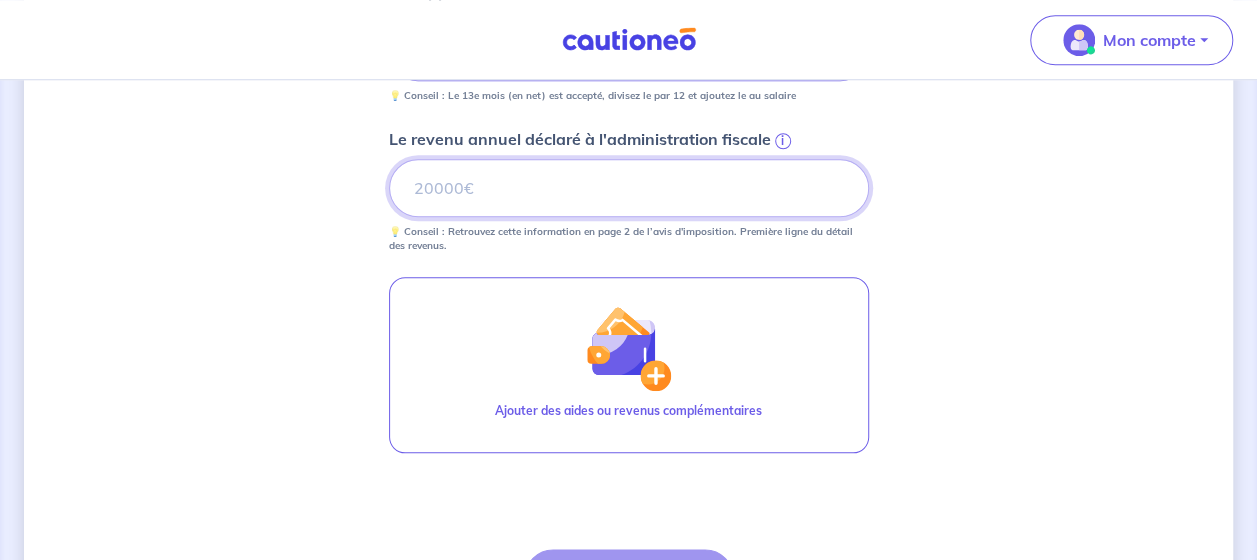 click on "Le revenu annuel déclaré à l'administration fiscale i" at bounding box center (629, 188) 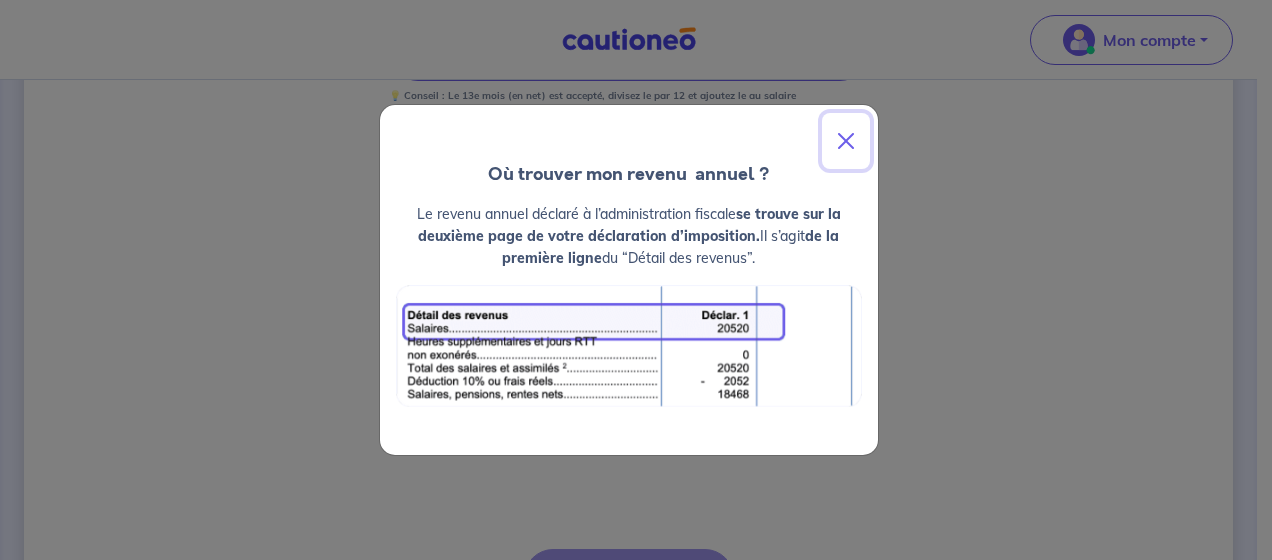click at bounding box center [846, 141] 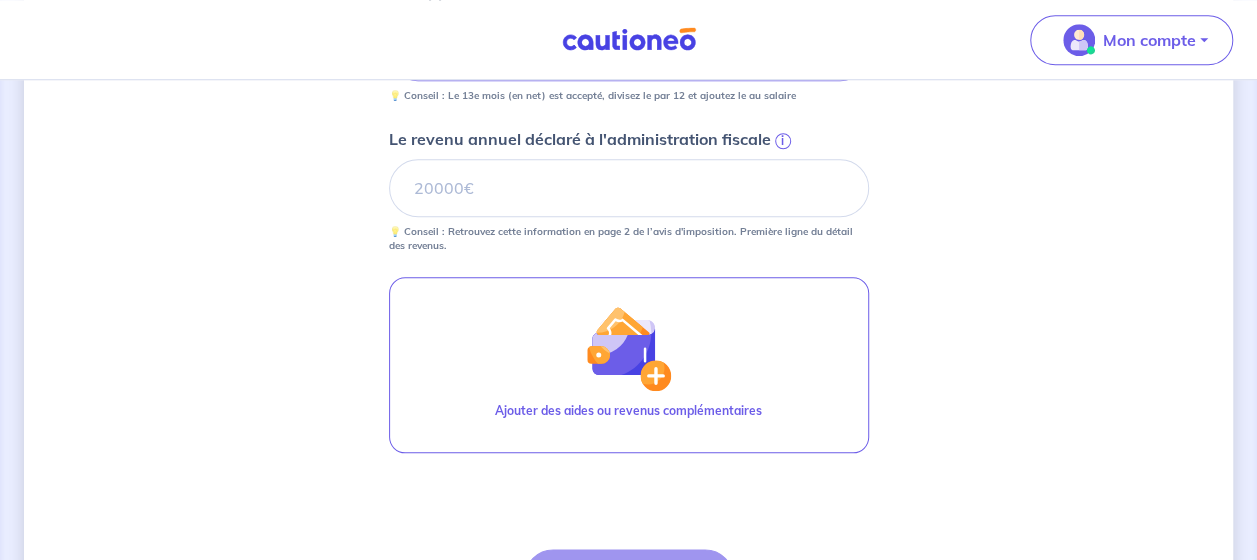 click on "i" at bounding box center (783, 141) 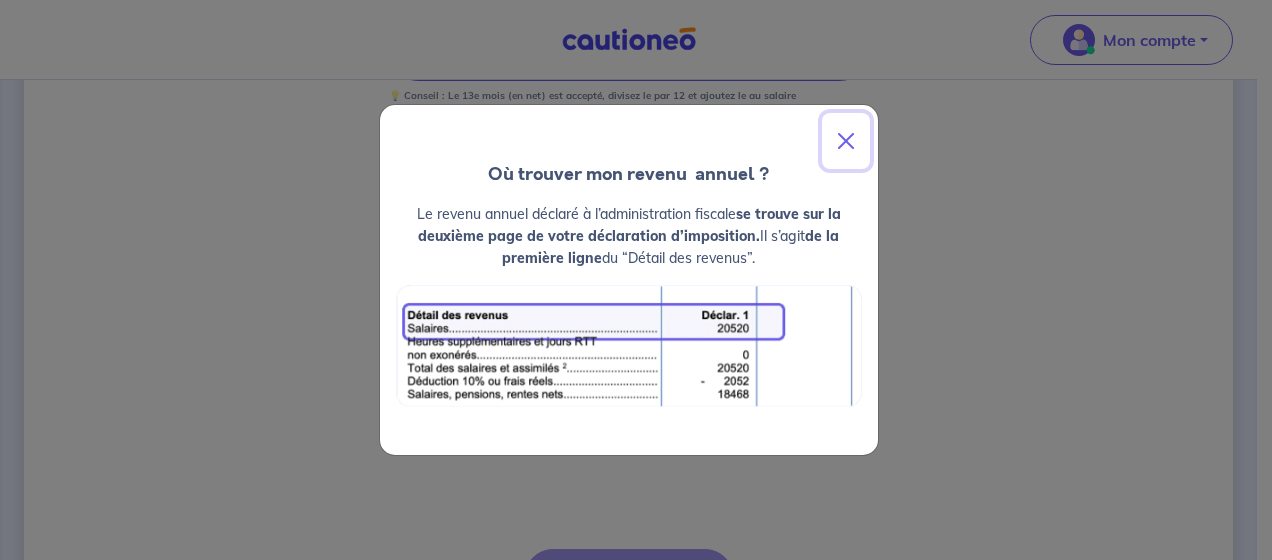 click at bounding box center (846, 141) 